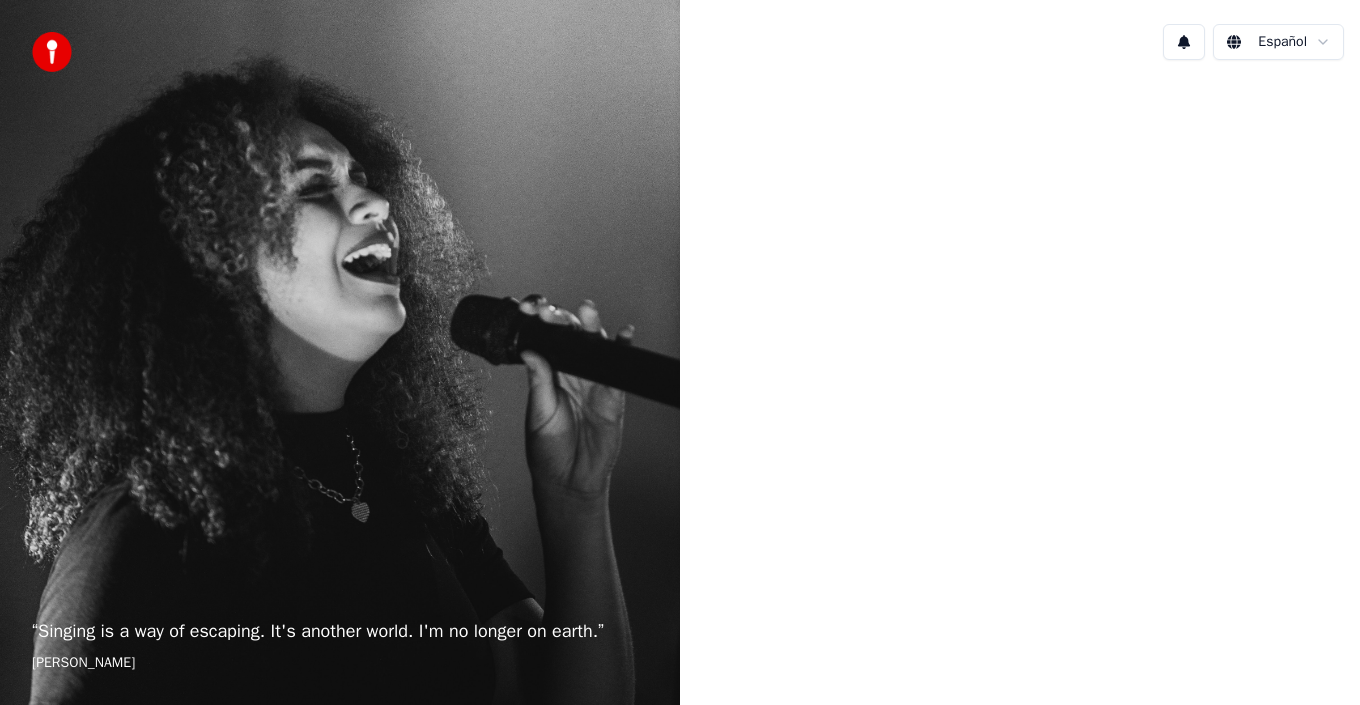 scroll, scrollTop: 0, scrollLeft: 0, axis: both 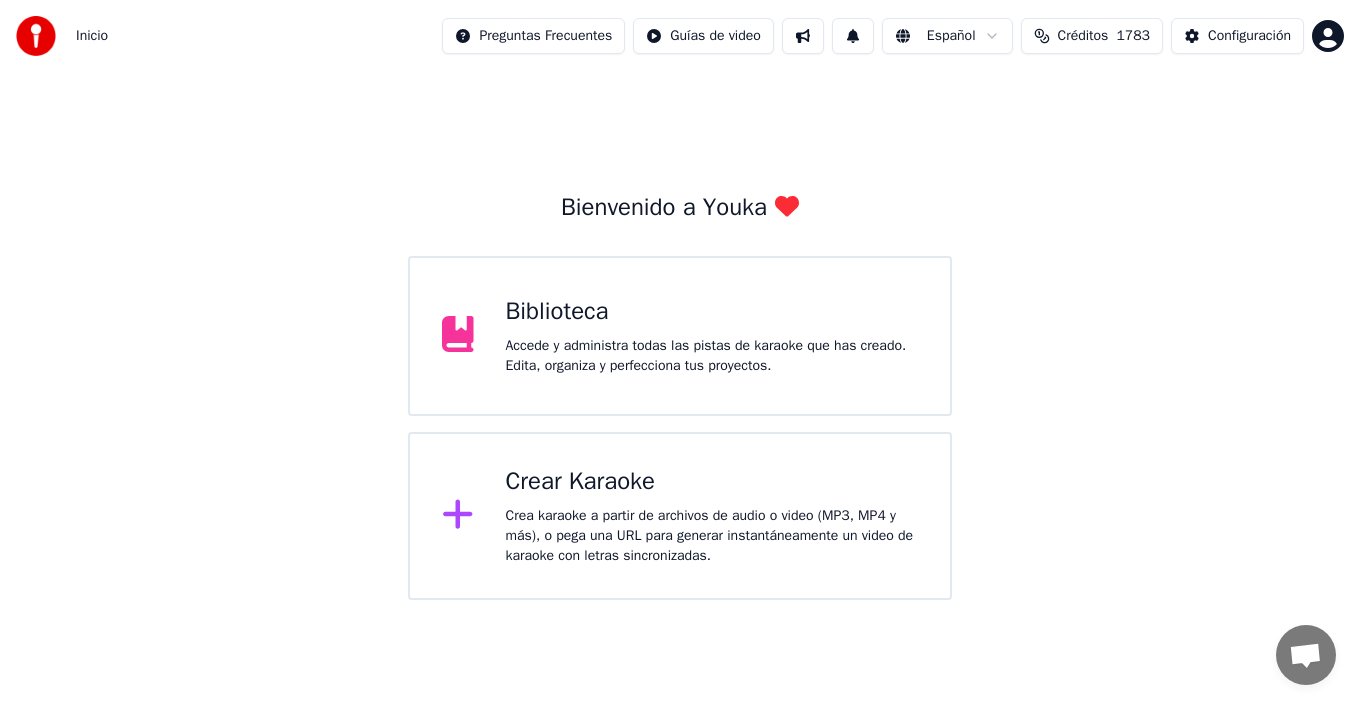 click on "Crear Karaoke Crea karaoke a partir de archivos de audio o video (MP3, MP4 y más), o pega una URL para generar instantáneamente un video de karaoke con letras sincronizadas." at bounding box center (712, 516) 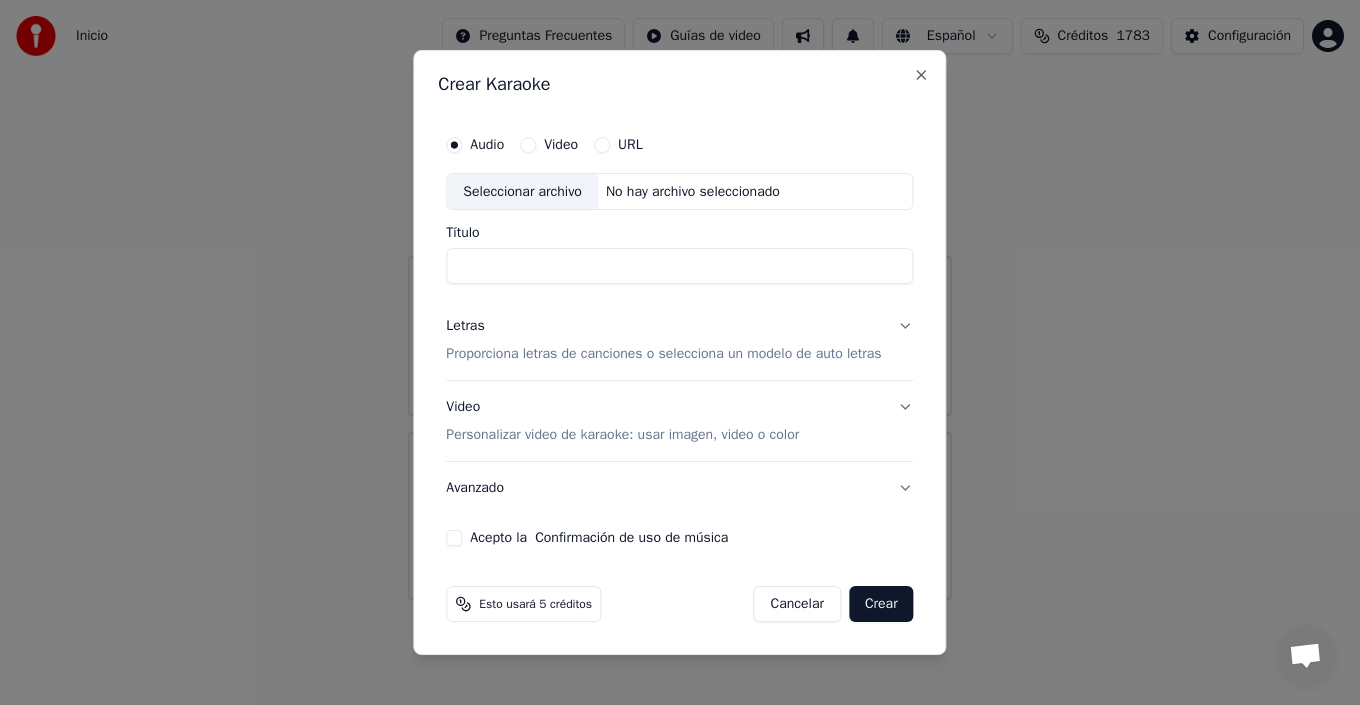 click on "Video" at bounding box center [561, 145] 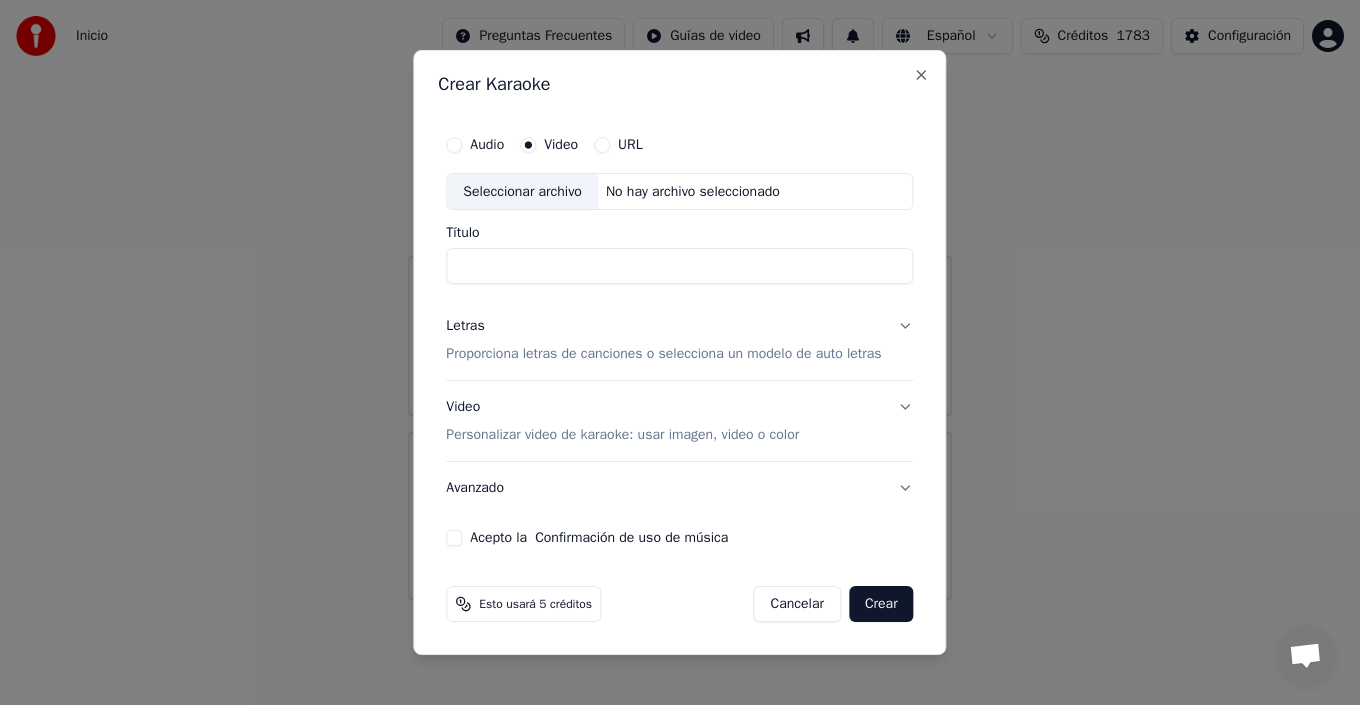 click on "URL" at bounding box center [630, 145] 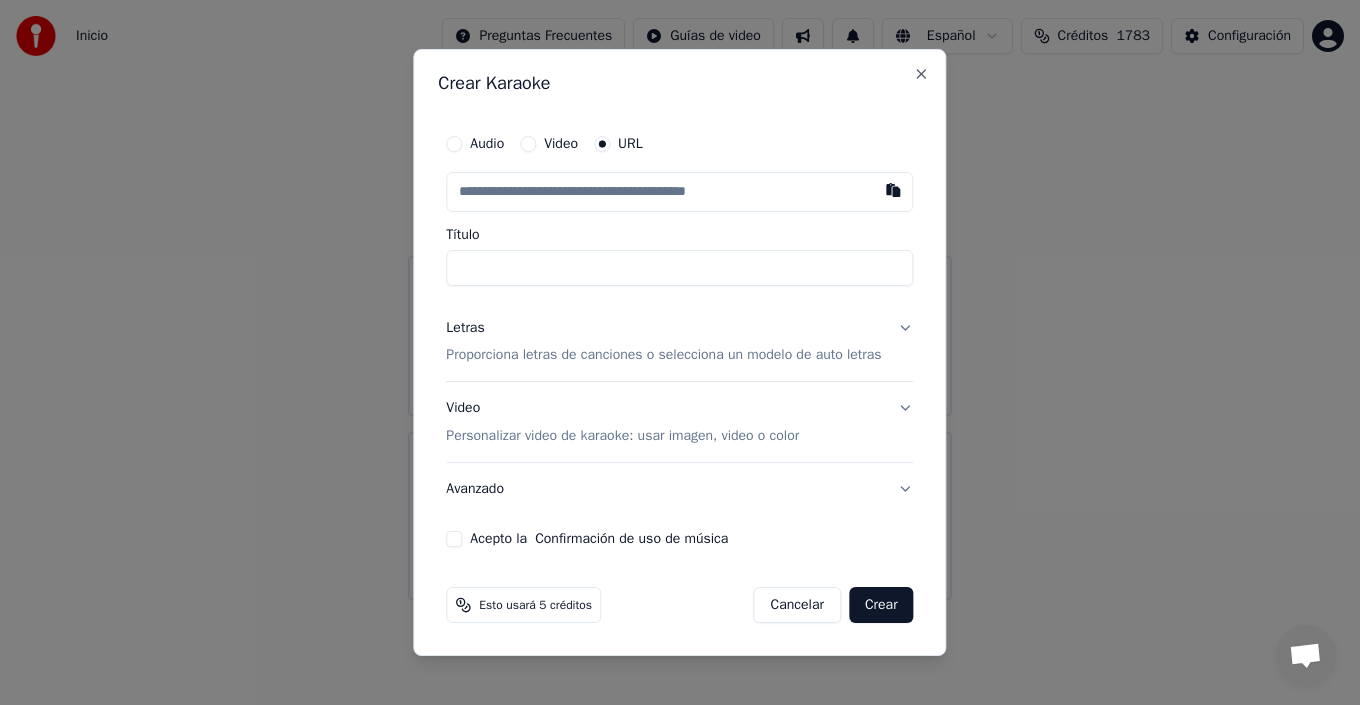 click on "URL" at bounding box center [630, 144] 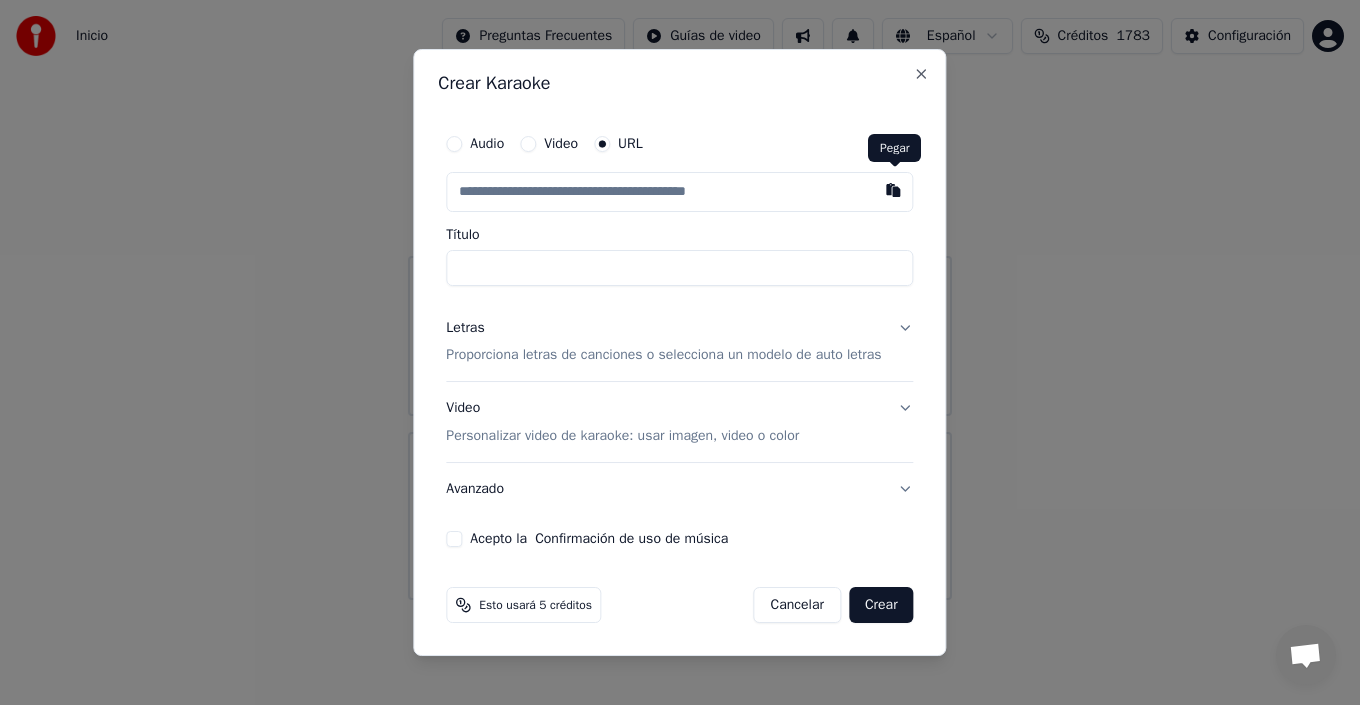 click at bounding box center (894, 190) 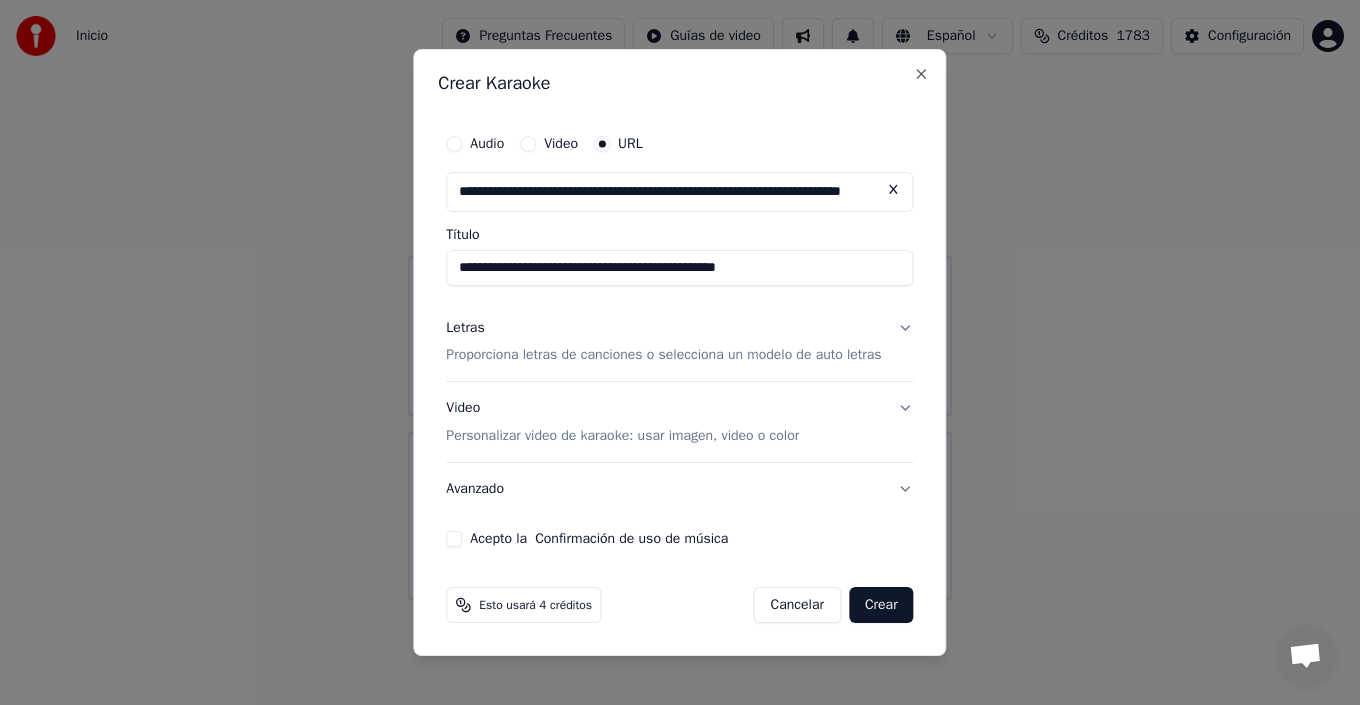 type on "**********" 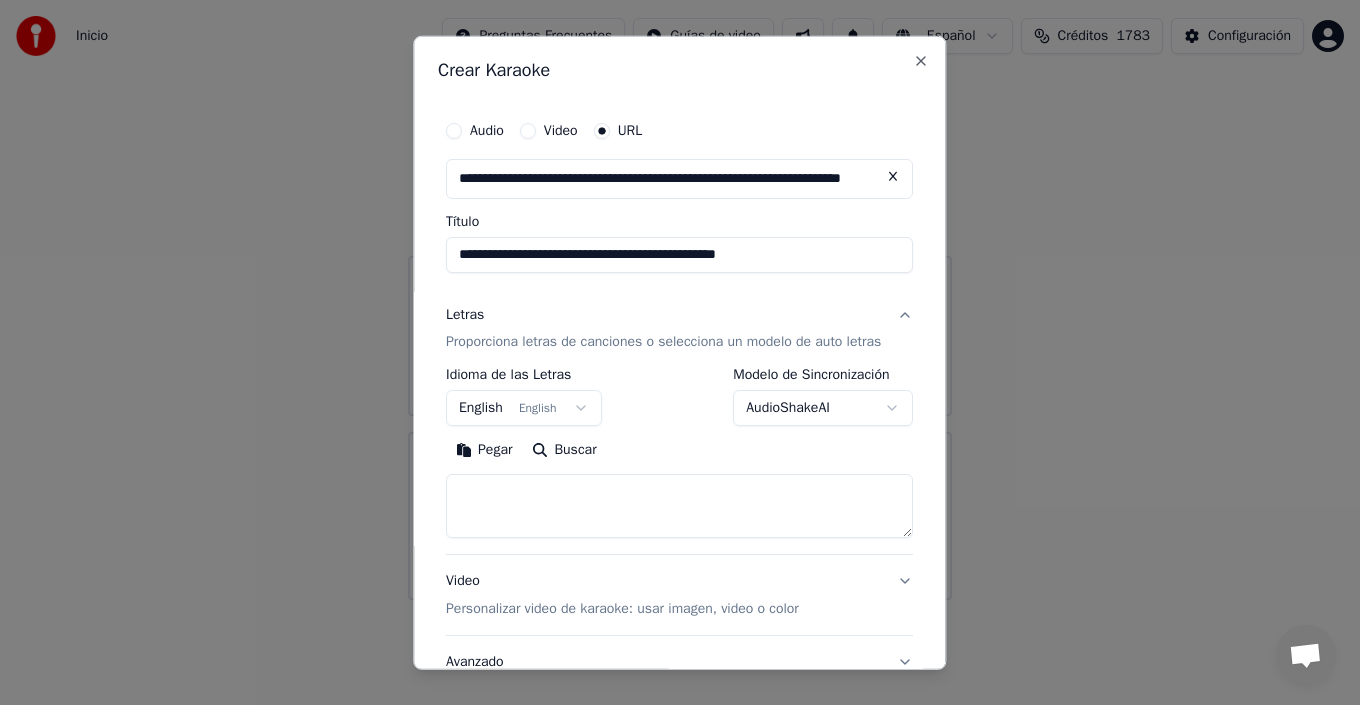 click on "English English" at bounding box center [524, 408] 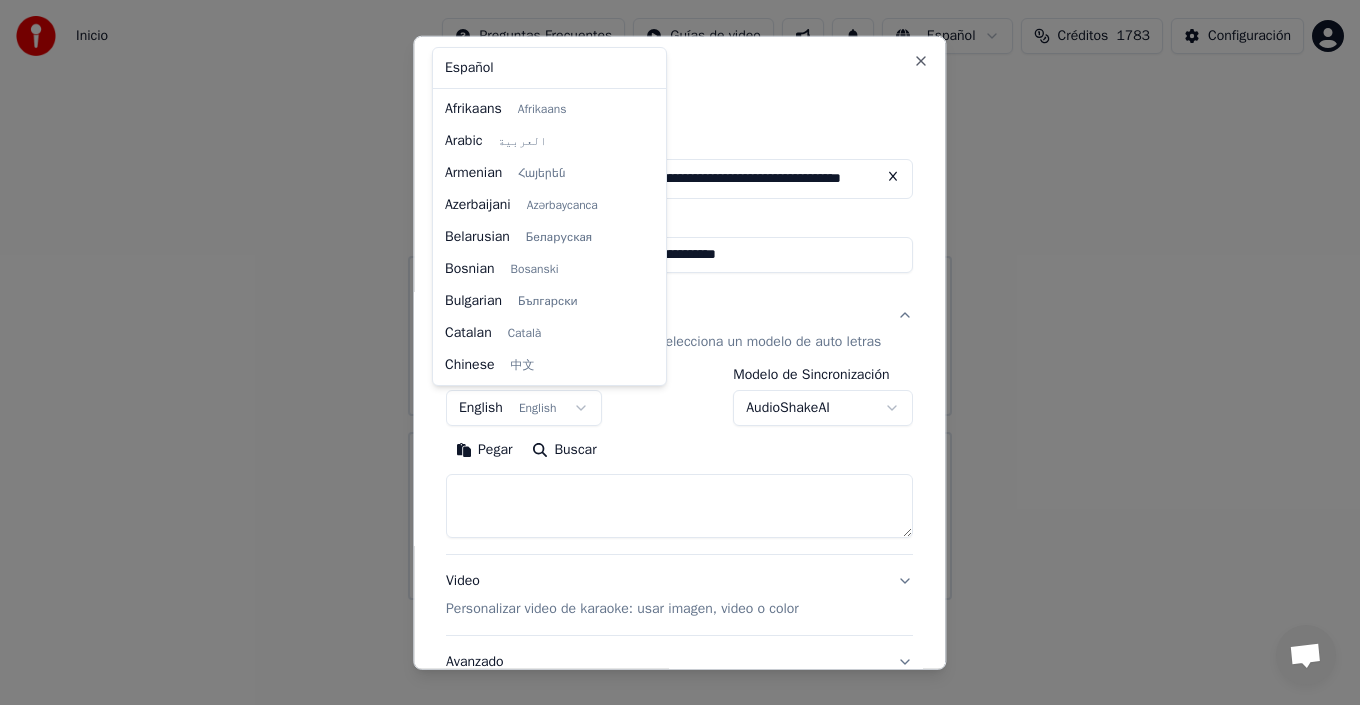 scroll, scrollTop: 160, scrollLeft: 0, axis: vertical 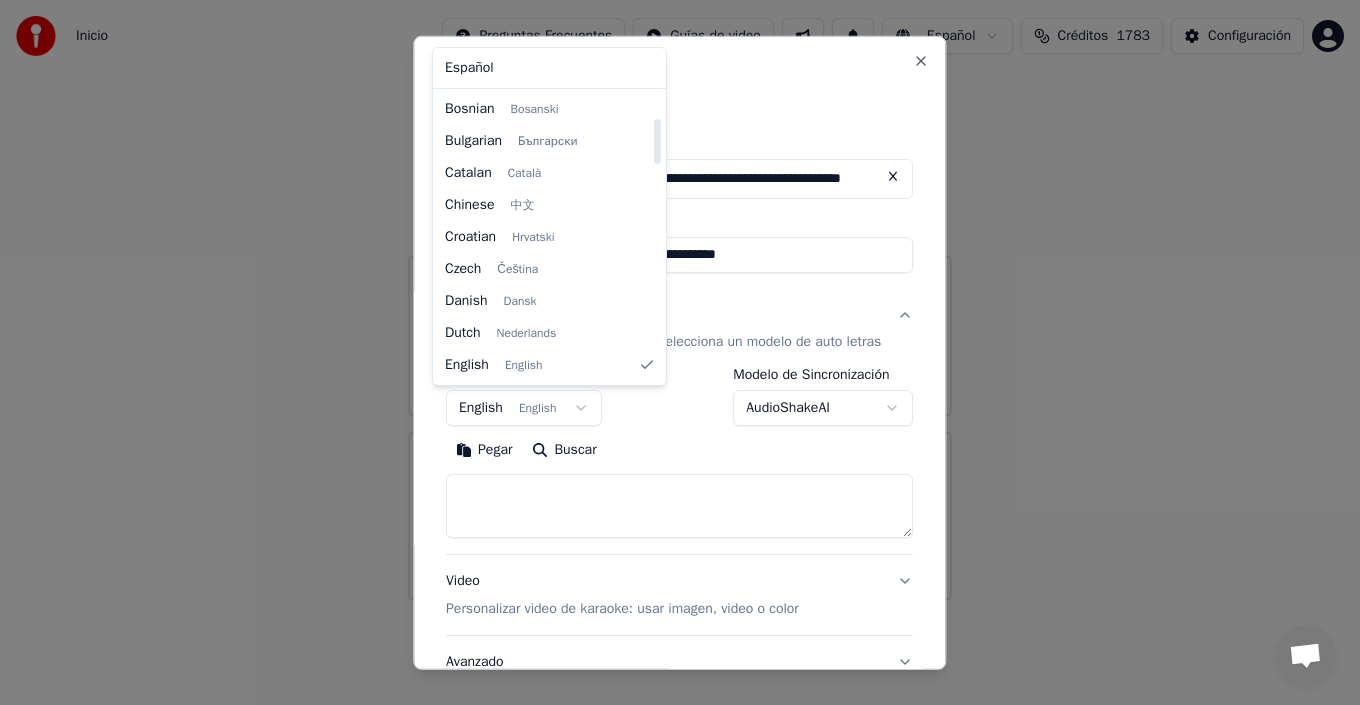 select on "**" 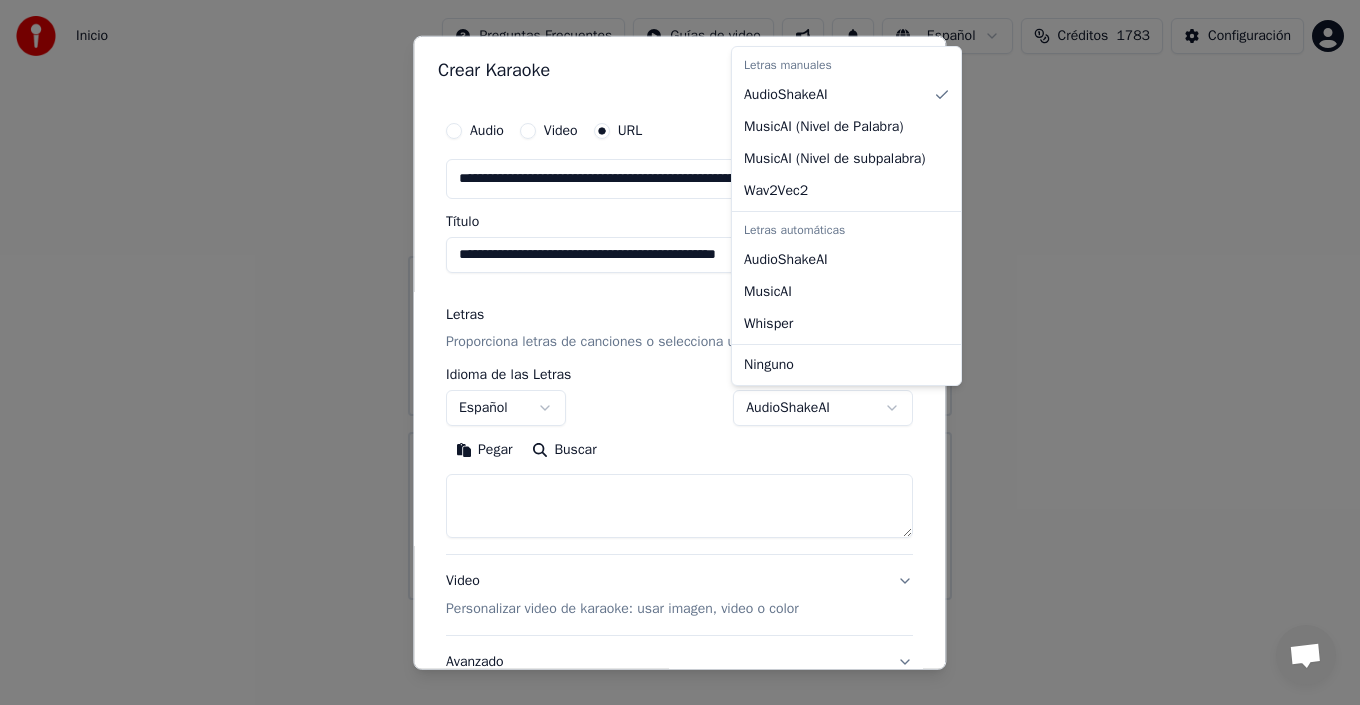 click on "**********" at bounding box center [680, 300] 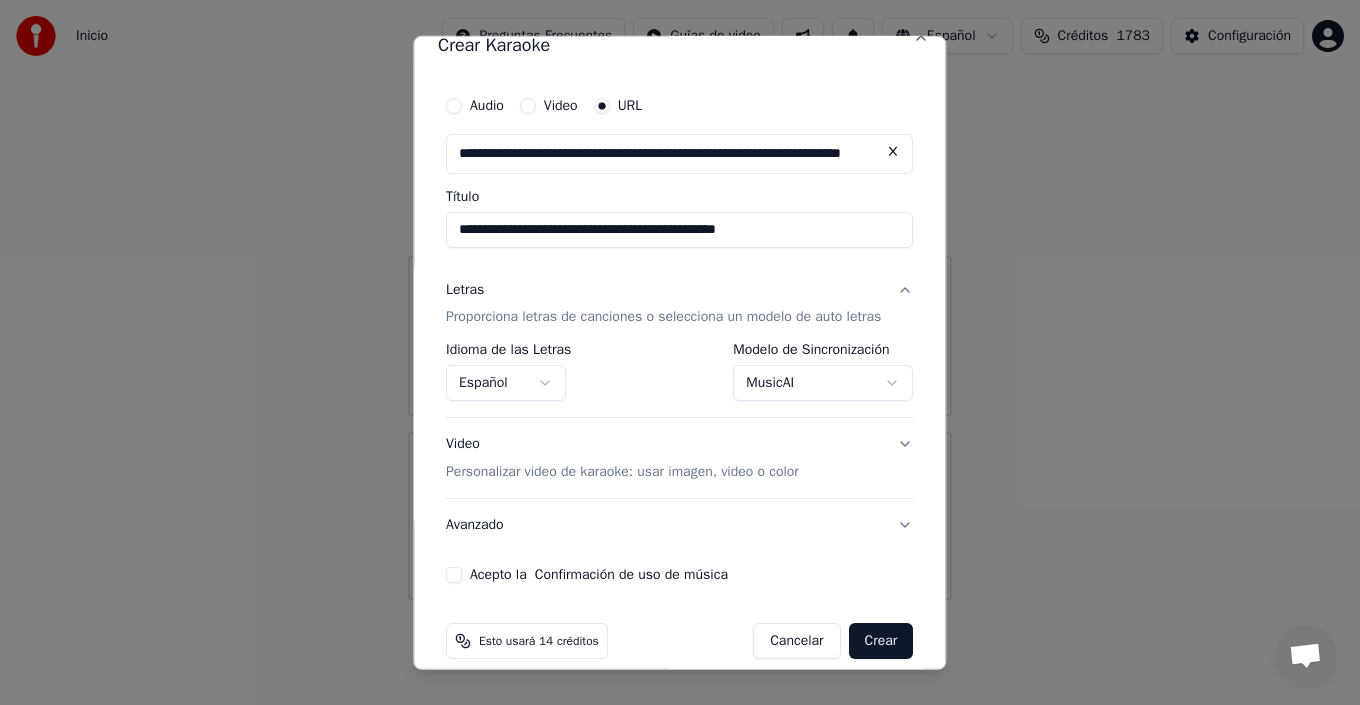 scroll, scrollTop: 47, scrollLeft: 0, axis: vertical 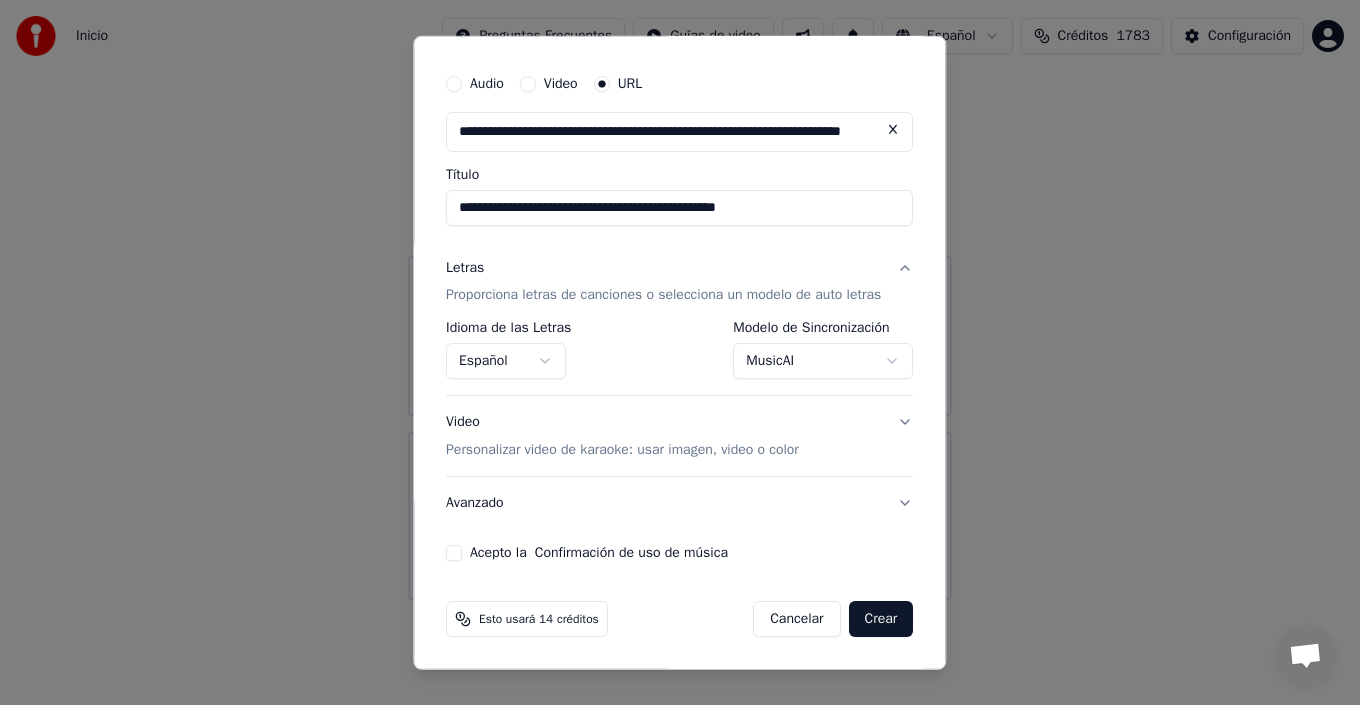 click on "Video Personalizar video de karaoke: usar imagen, video o color" at bounding box center [679, 436] 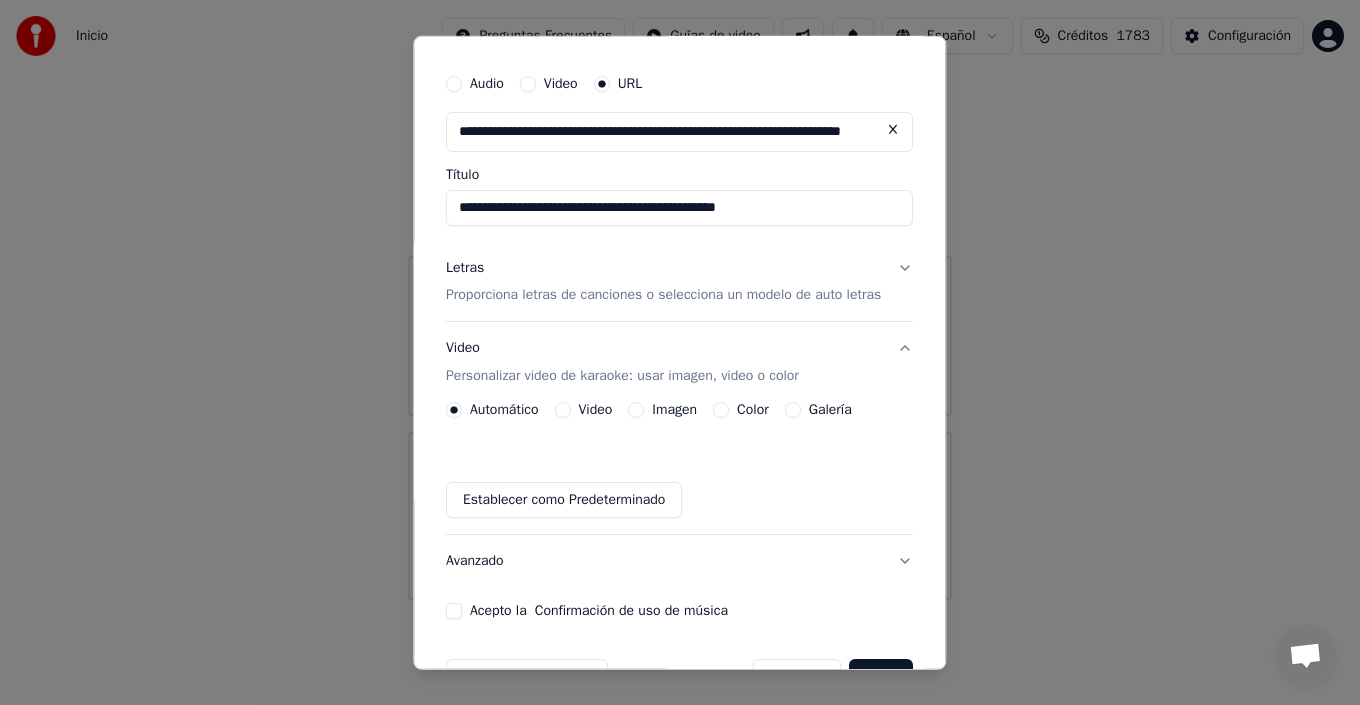 click on "Galería" at bounding box center (830, 410) 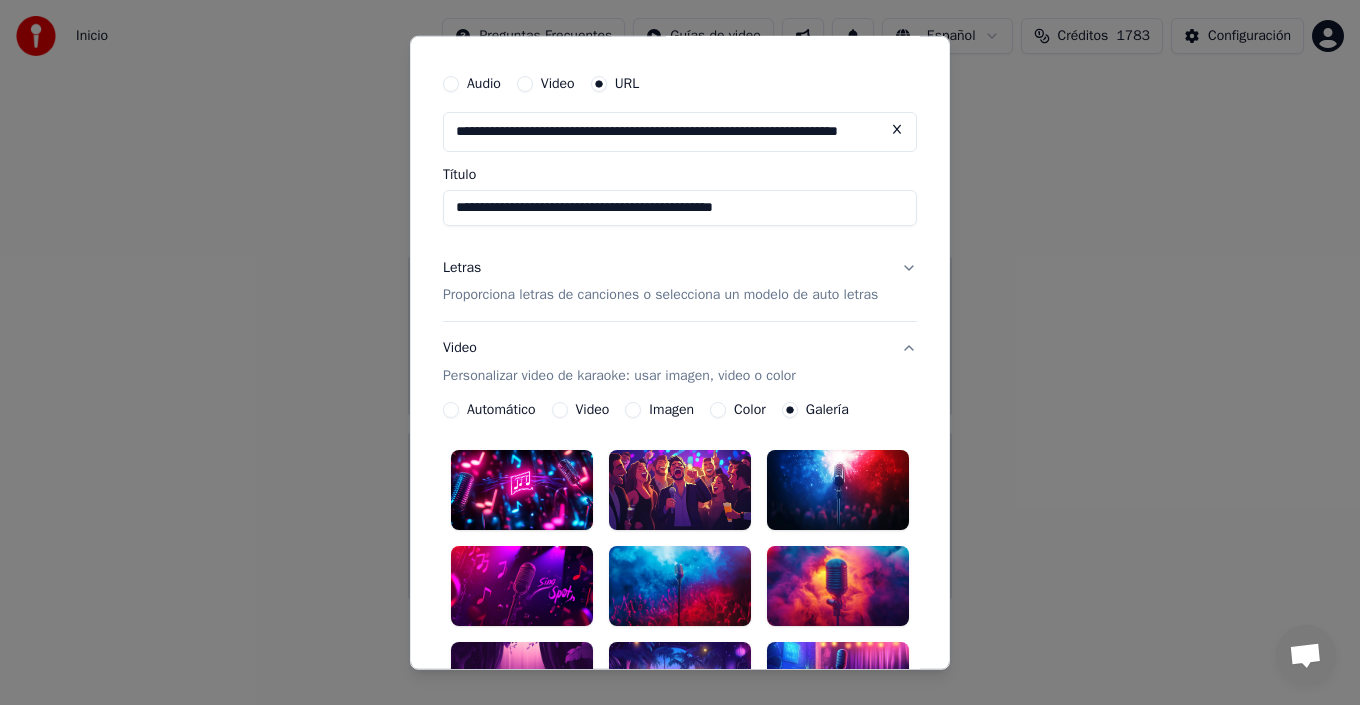 click at bounding box center (522, 586) 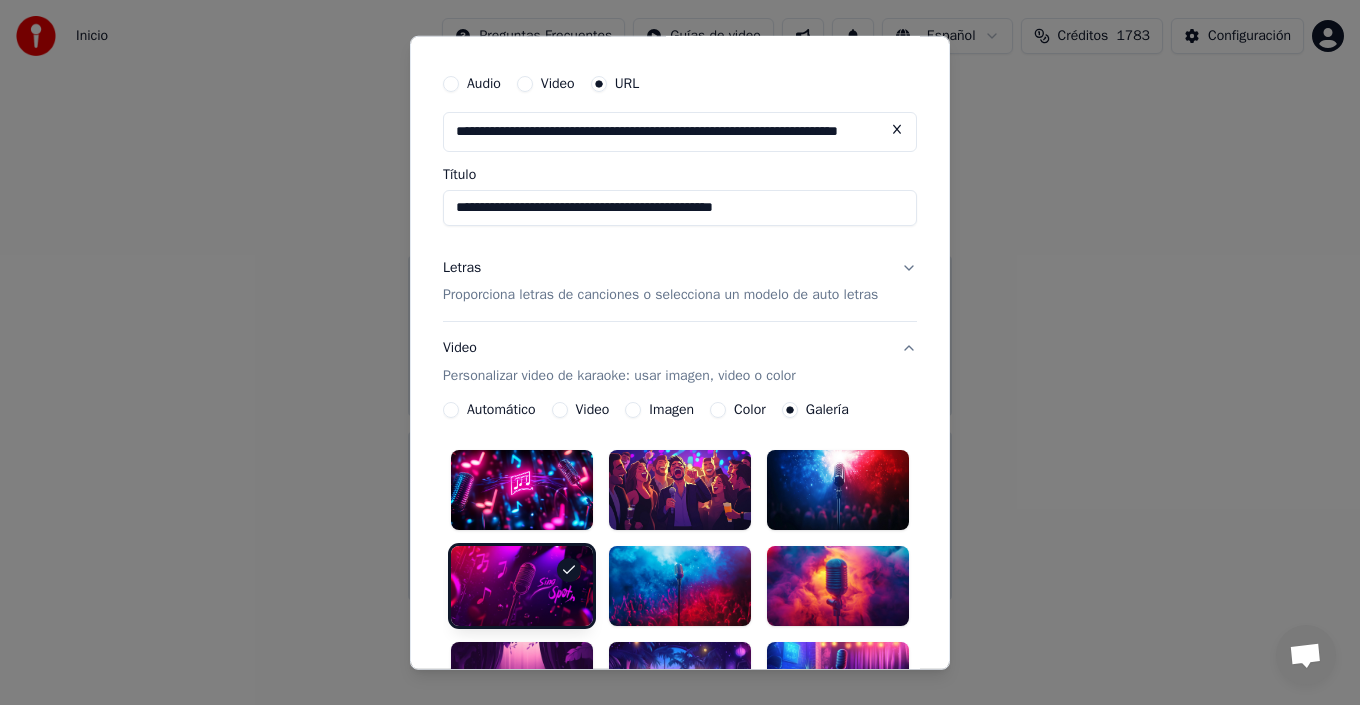 click on "Video Personalizar video de karaoke: usar imagen, video o color" at bounding box center (680, 362) 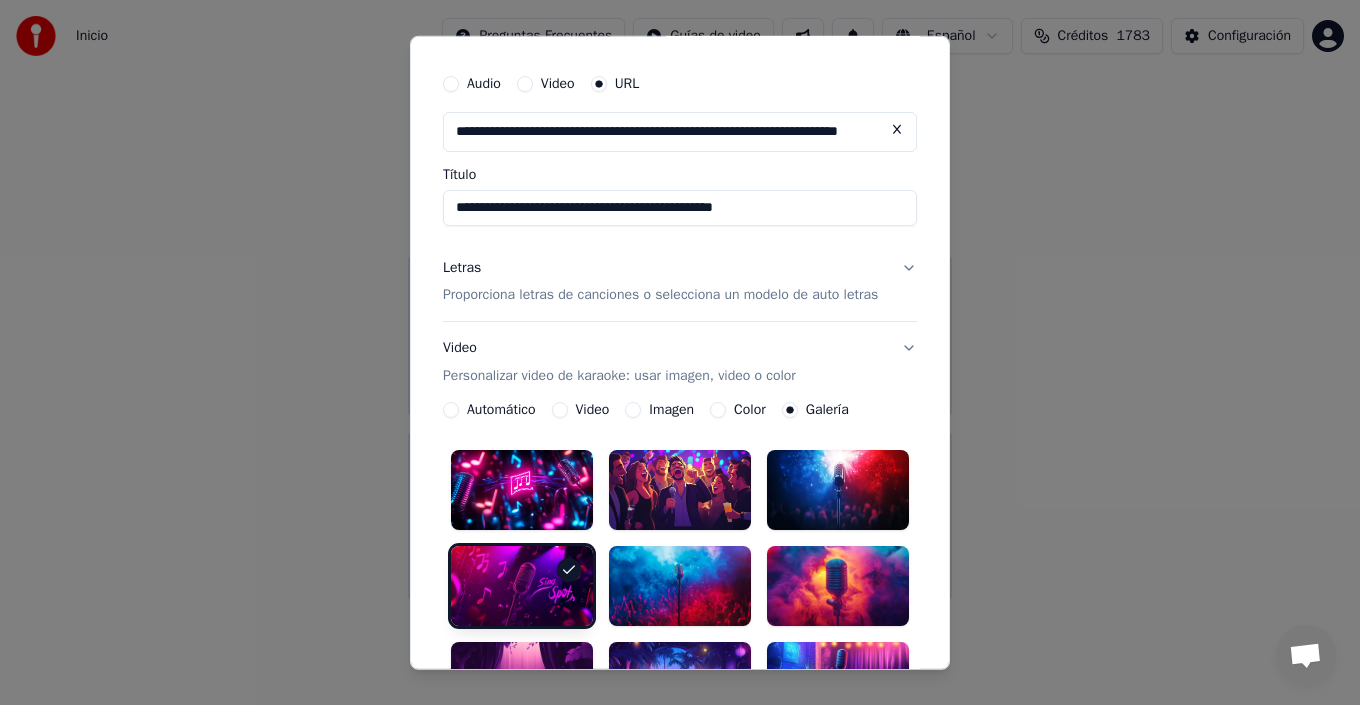 scroll, scrollTop: 0, scrollLeft: 0, axis: both 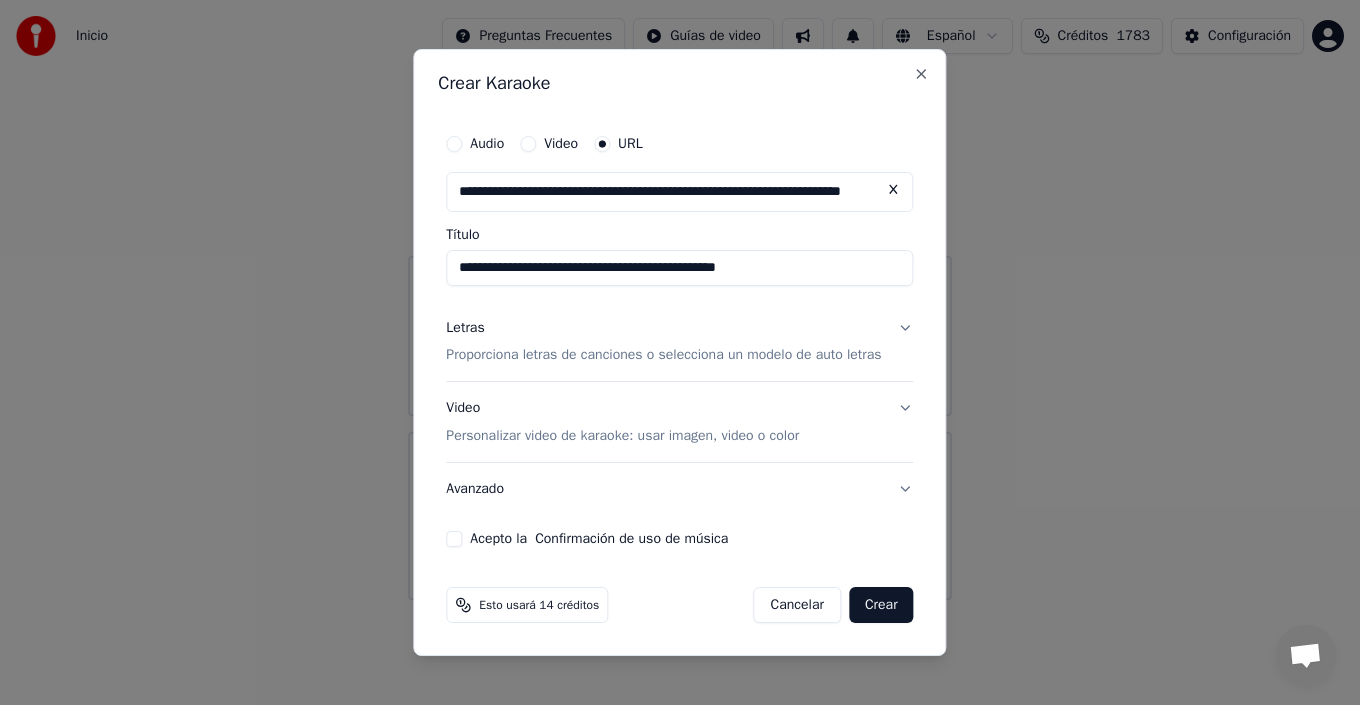 click on "Acepto la   Confirmación de uso de música" at bounding box center (454, 539) 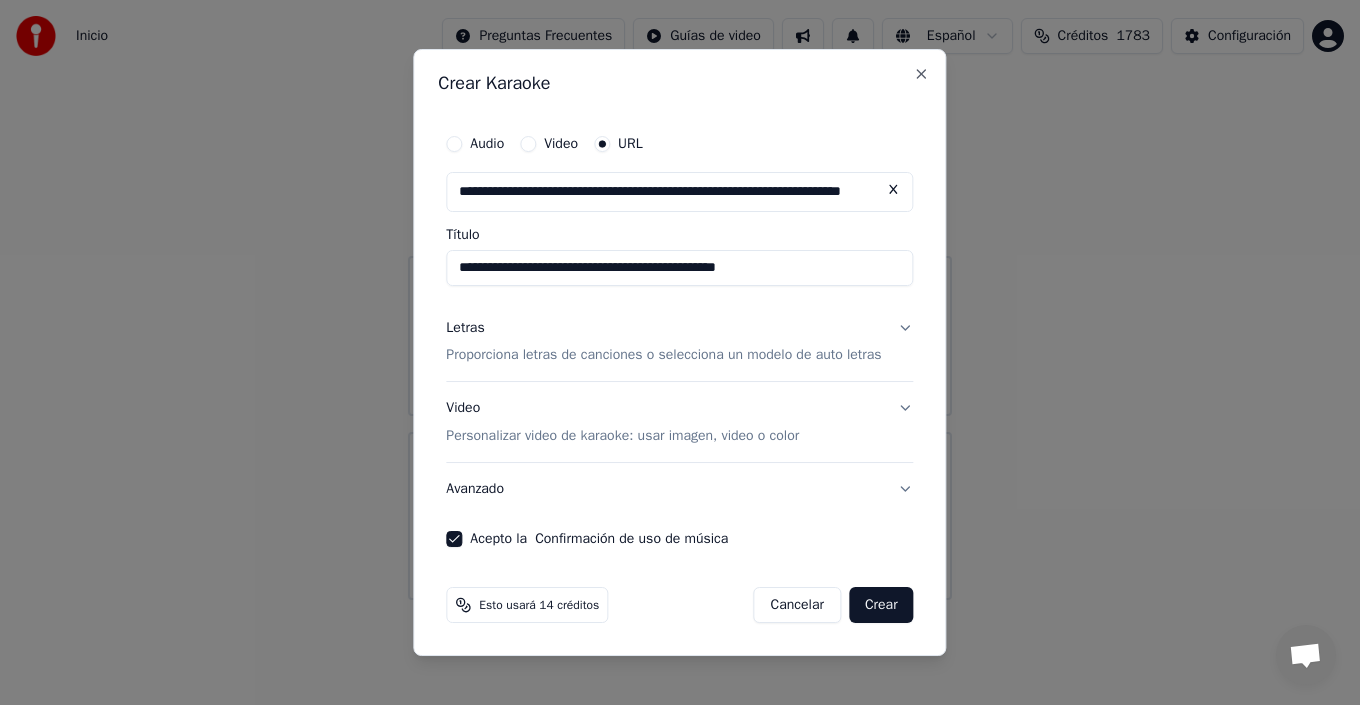 click on "Crear" at bounding box center (881, 605) 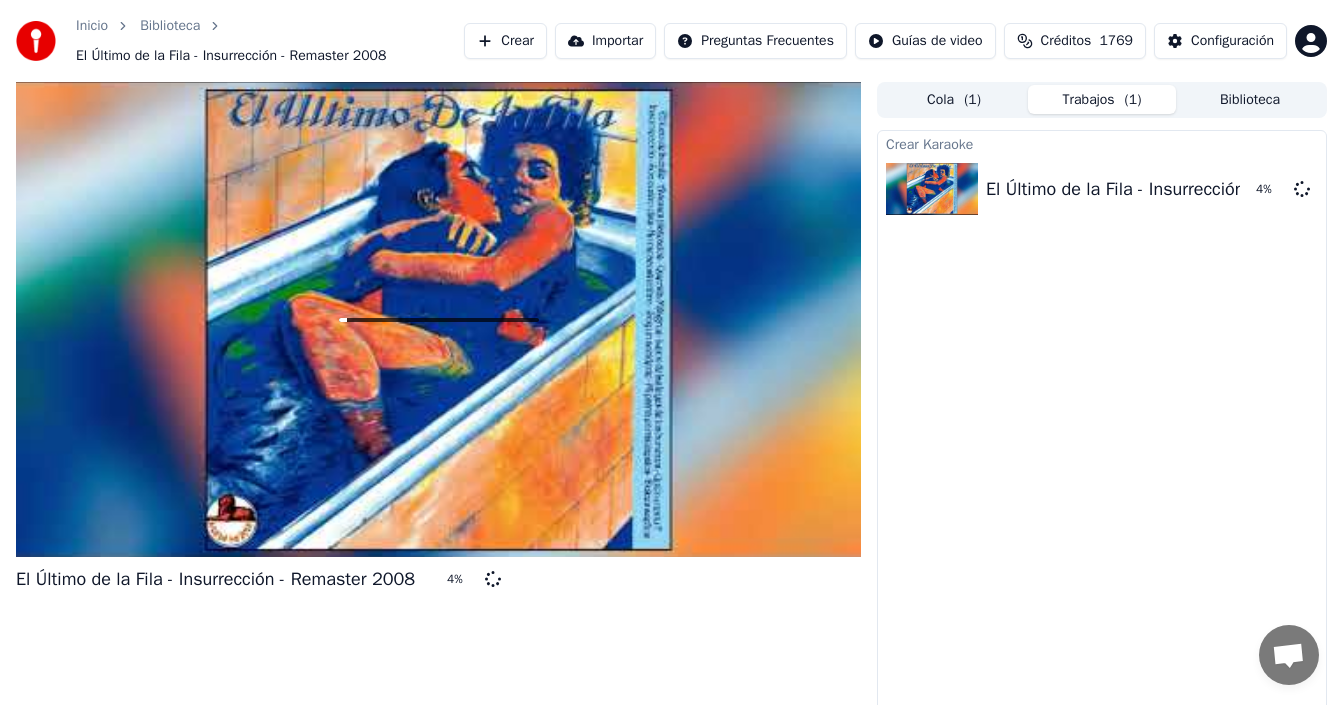 click on "Crear" at bounding box center (505, 41) 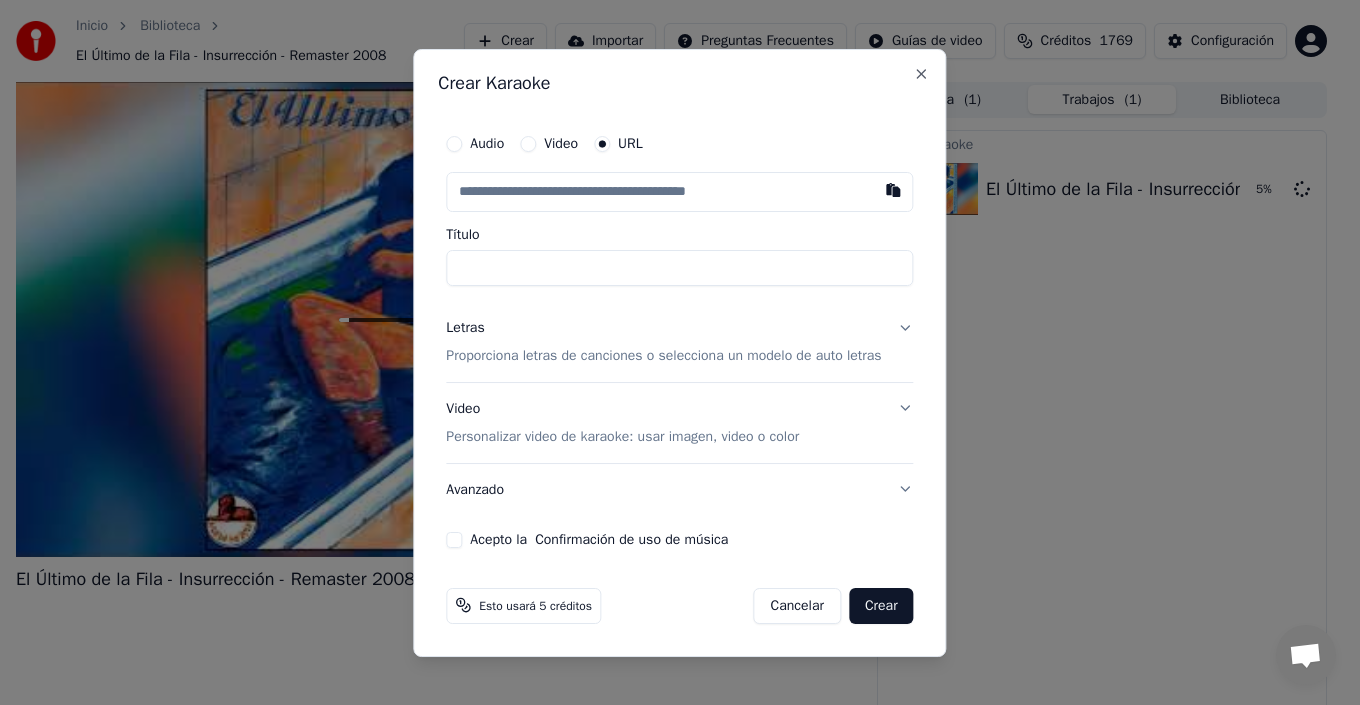 click at bounding box center (679, 192) 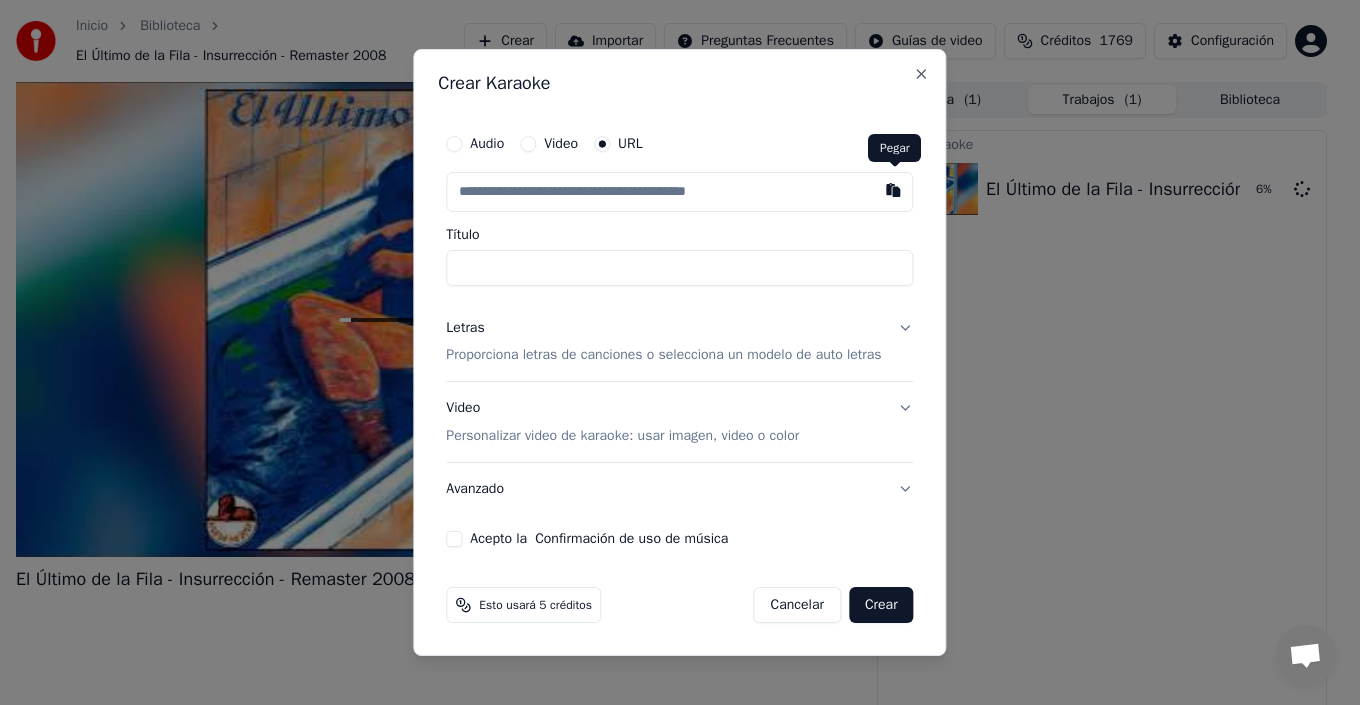 click at bounding box center (894, 190) 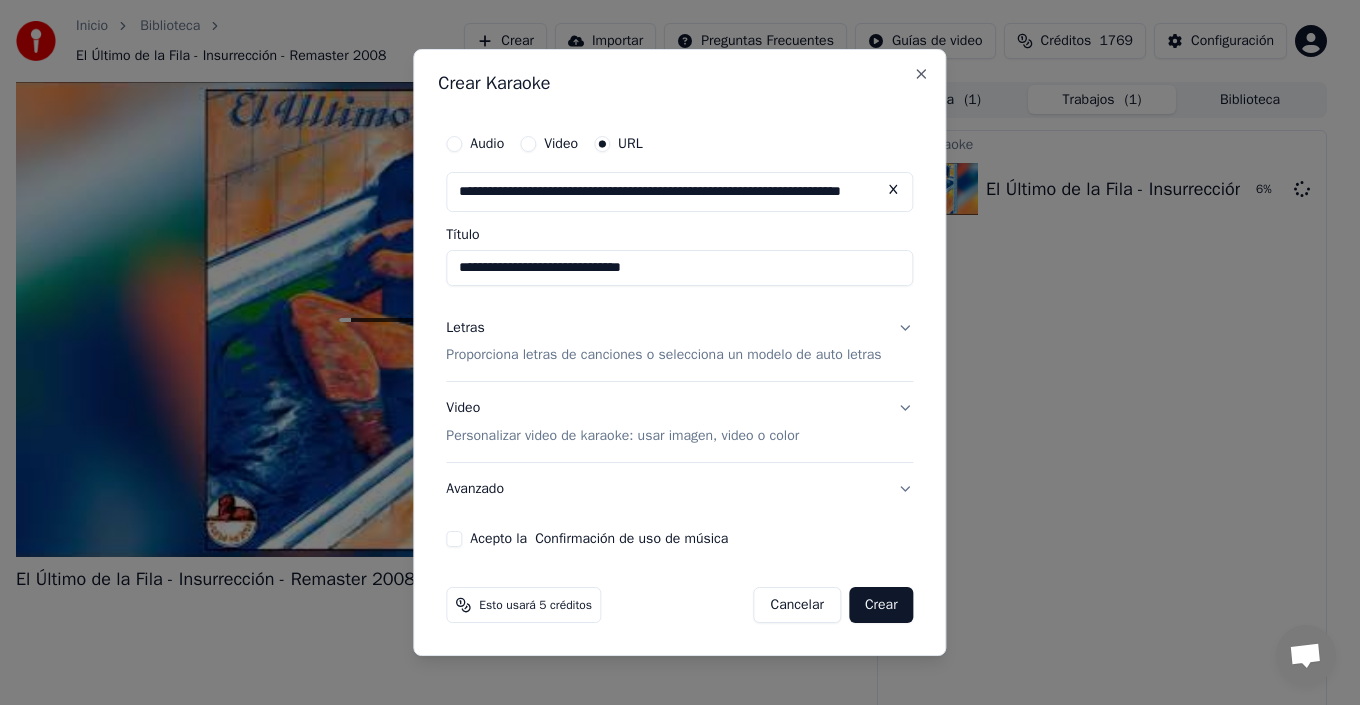 type on "**********" 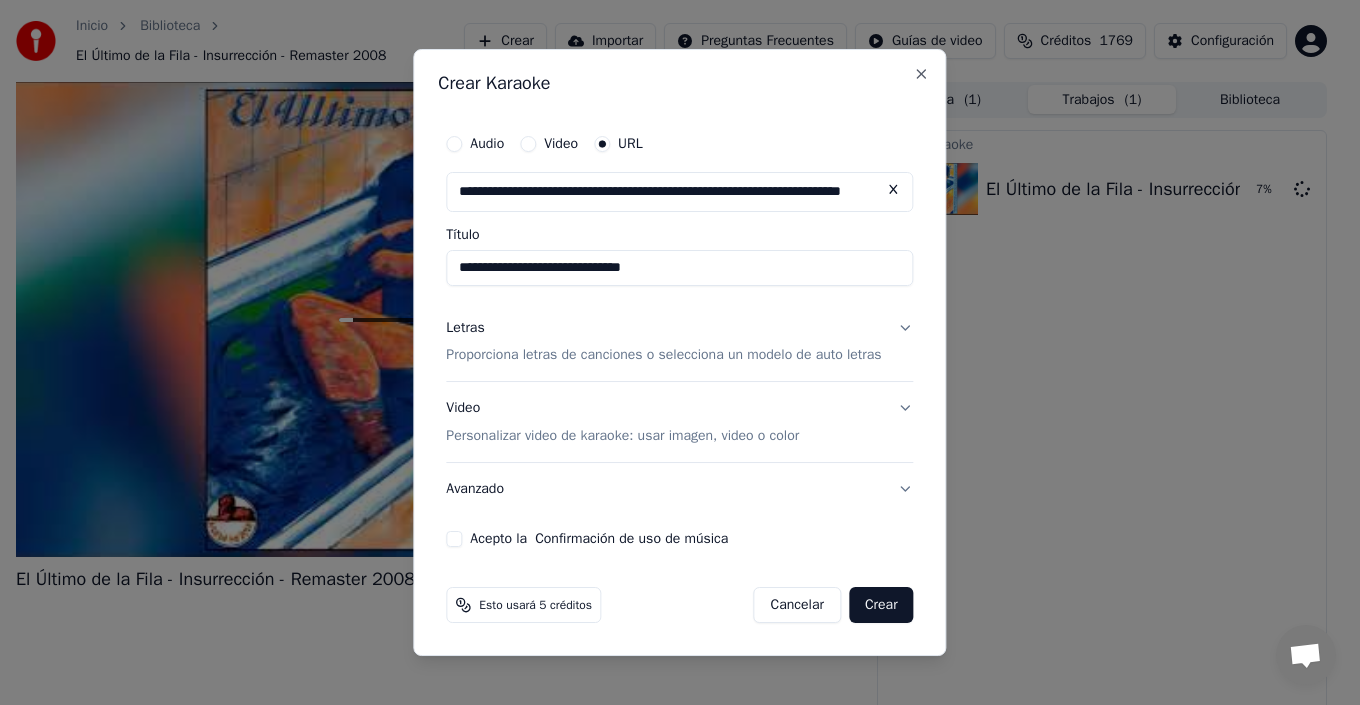 click on "Proporciona letras de canciones o selecciona un modelo de auto letras" at bounding box center [663, 356] 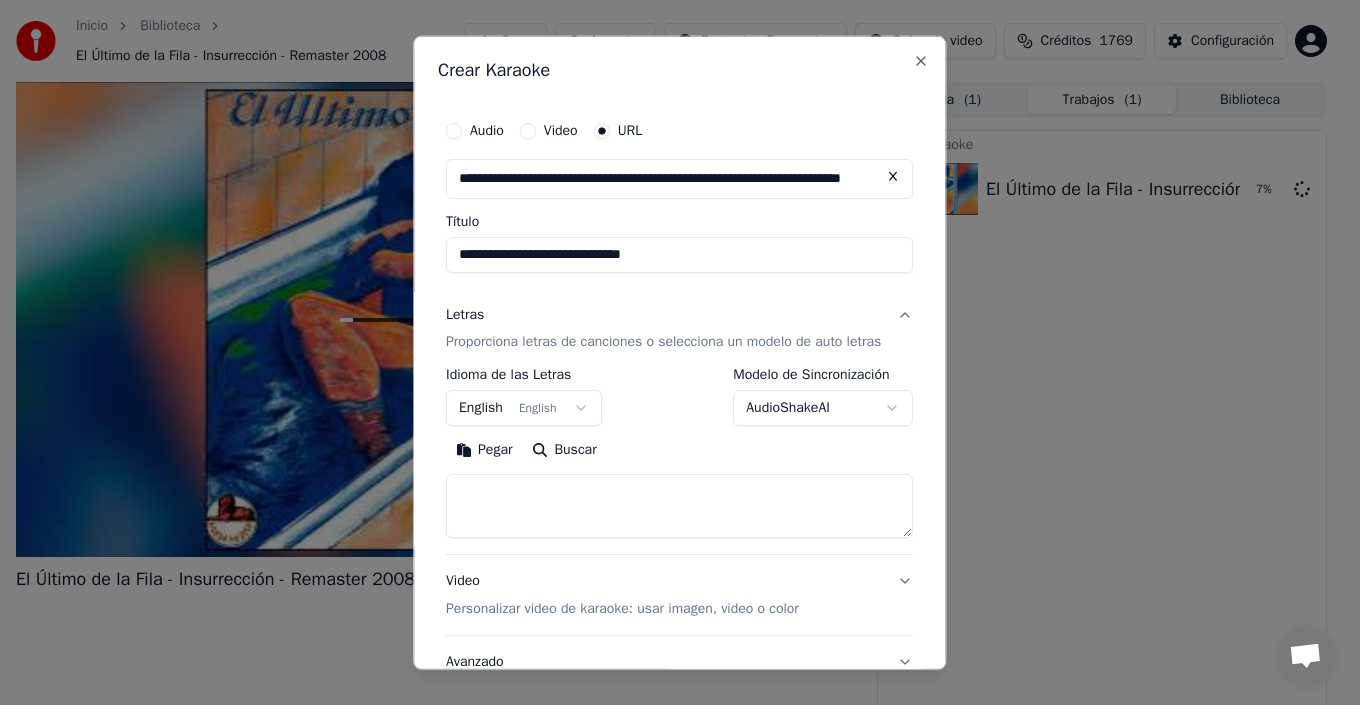 click on "English English" at bounding box center (524, 408) 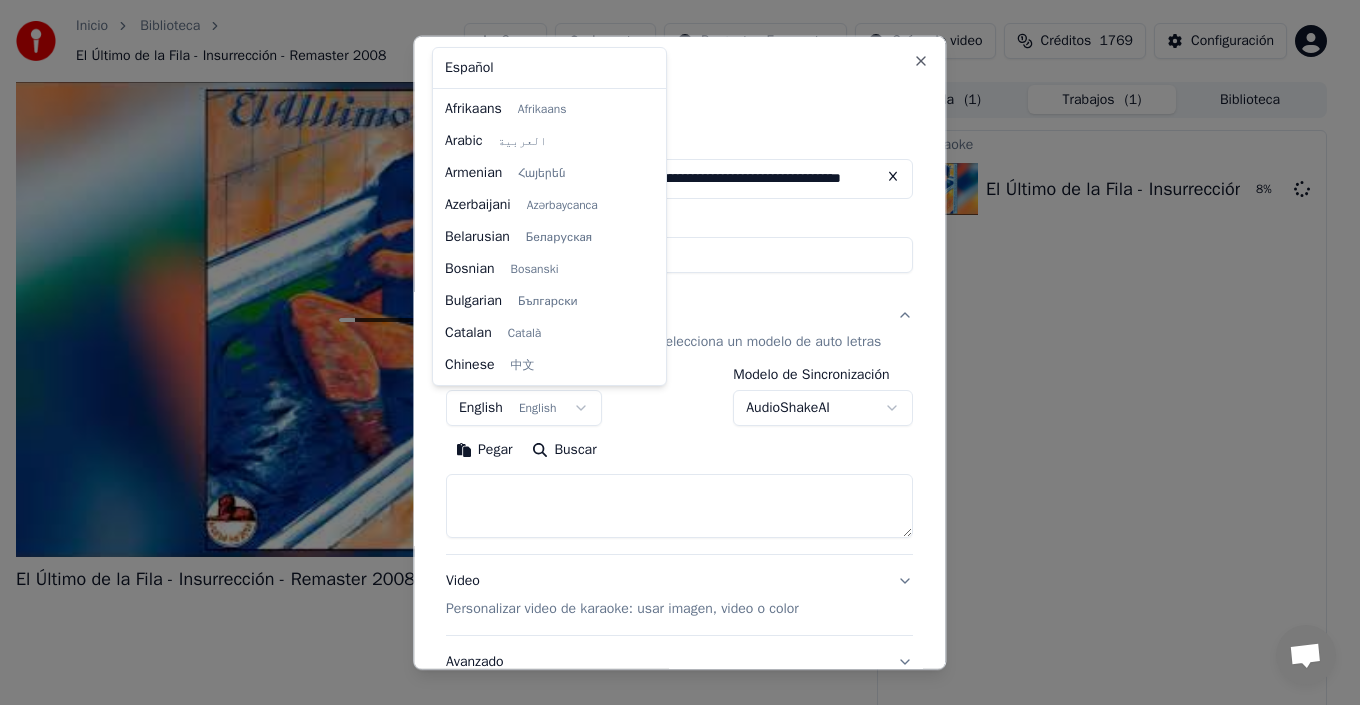 scroll, scrollTop: 160, scrollLeft: 0, axis: vertical 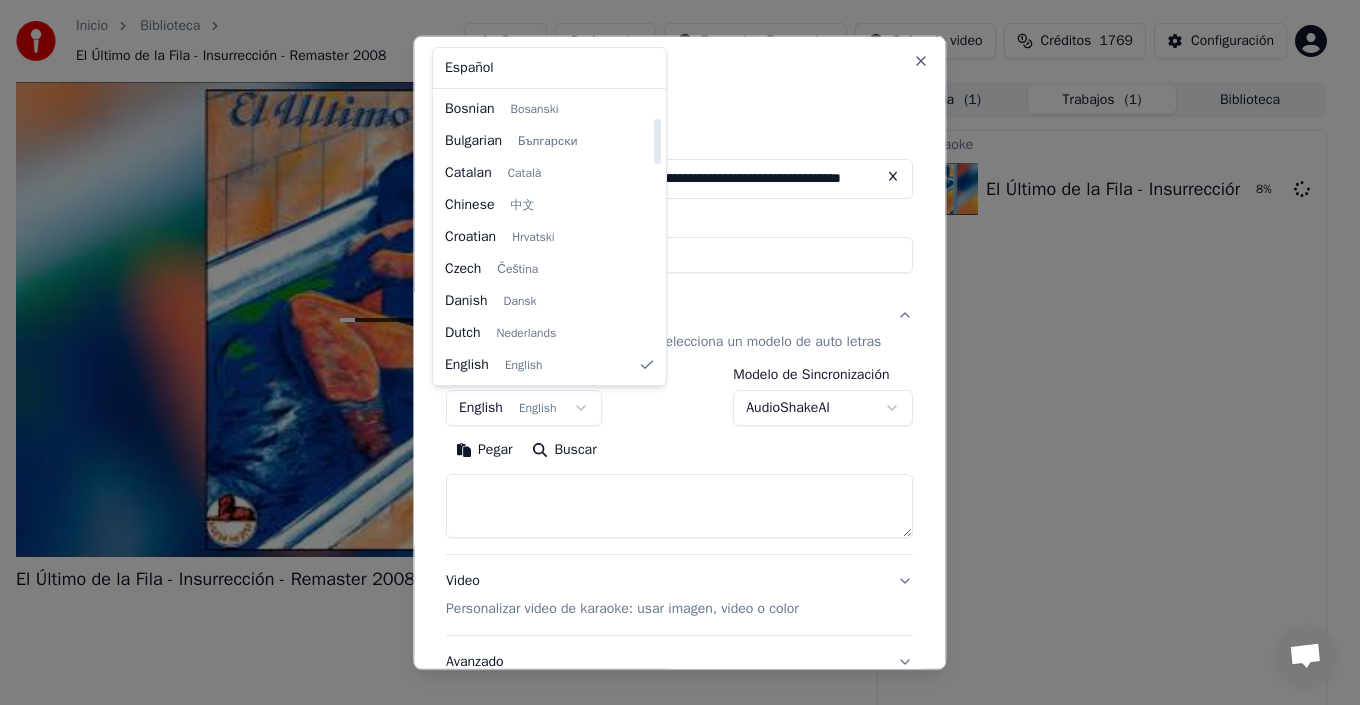 select on "**" 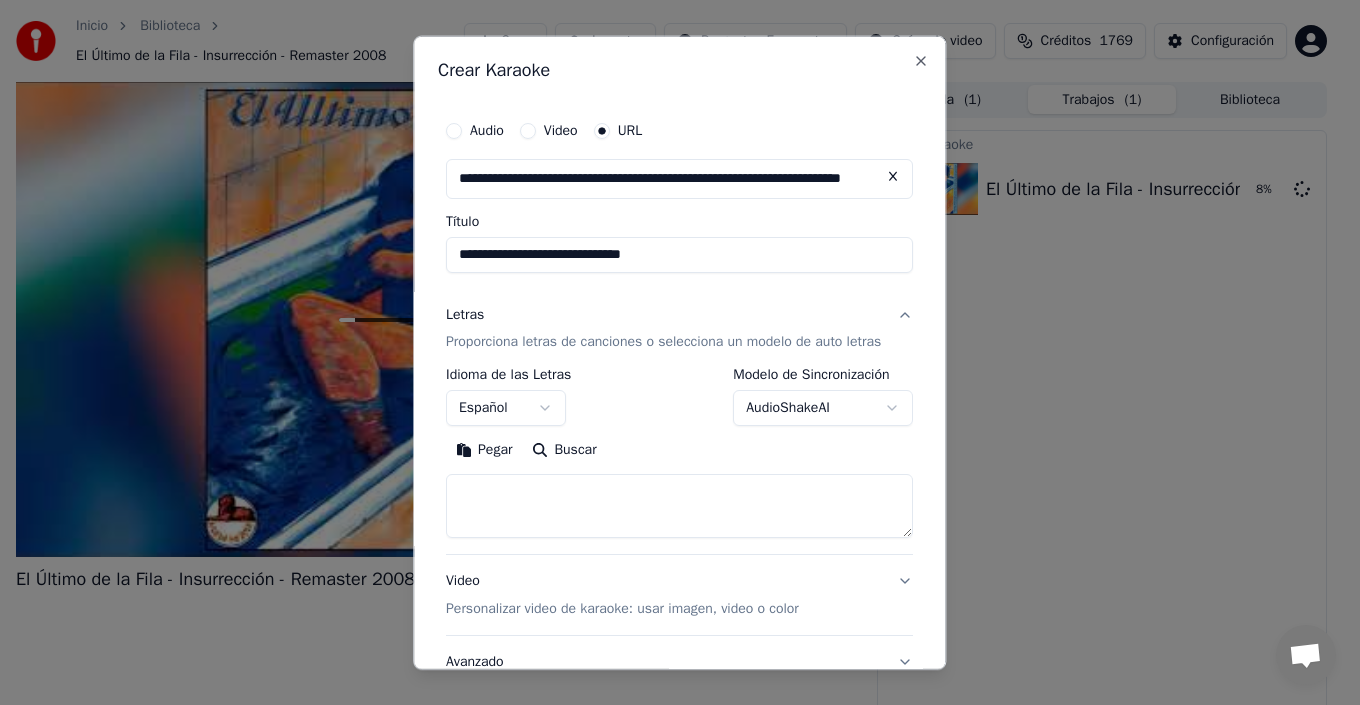click on "**********" at bounding box center [671, 352] 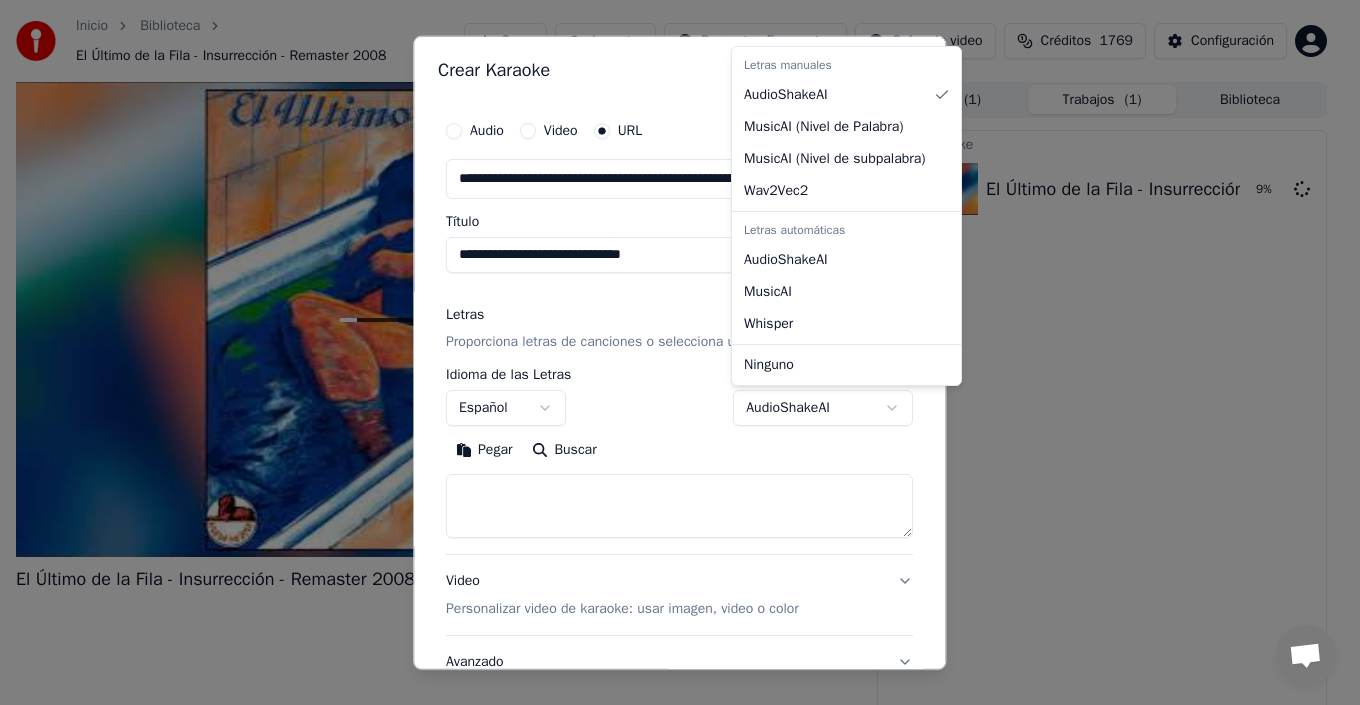 select on "**********" 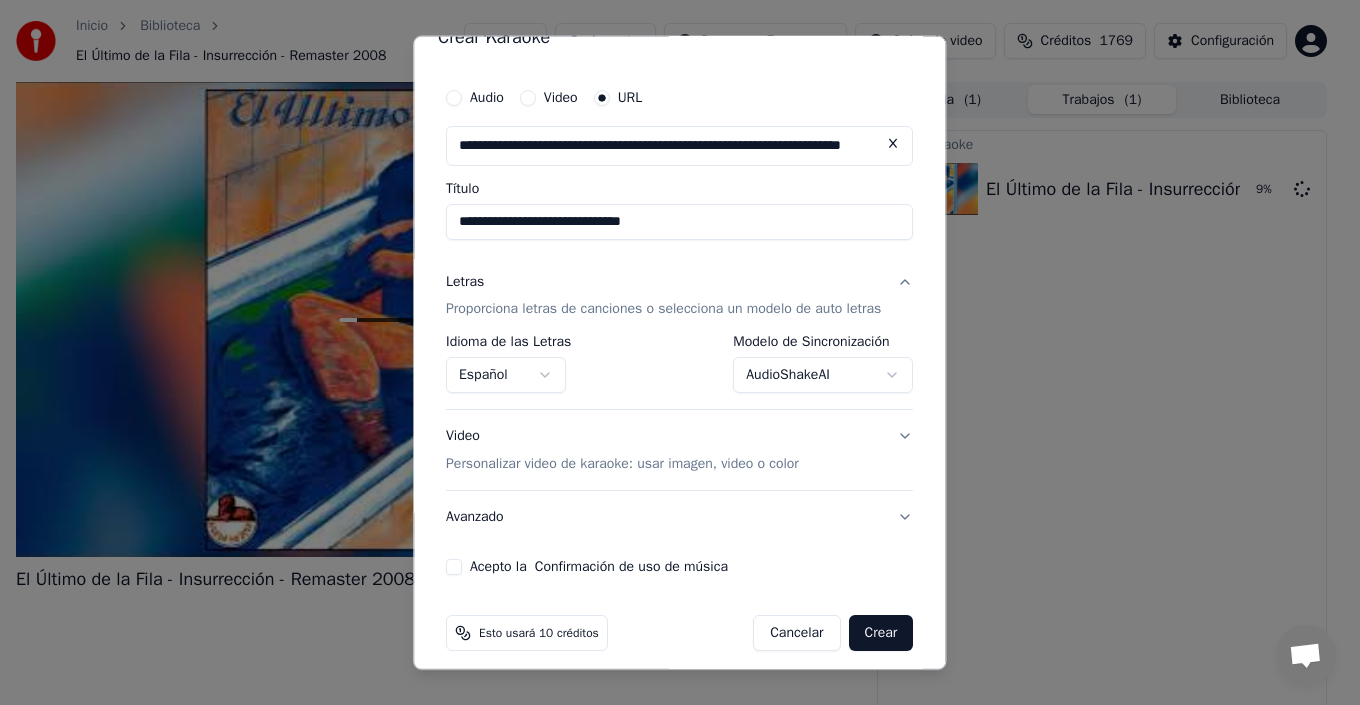 scroll, scrollTop: 47, scrollLeft: 0, axis: vertical 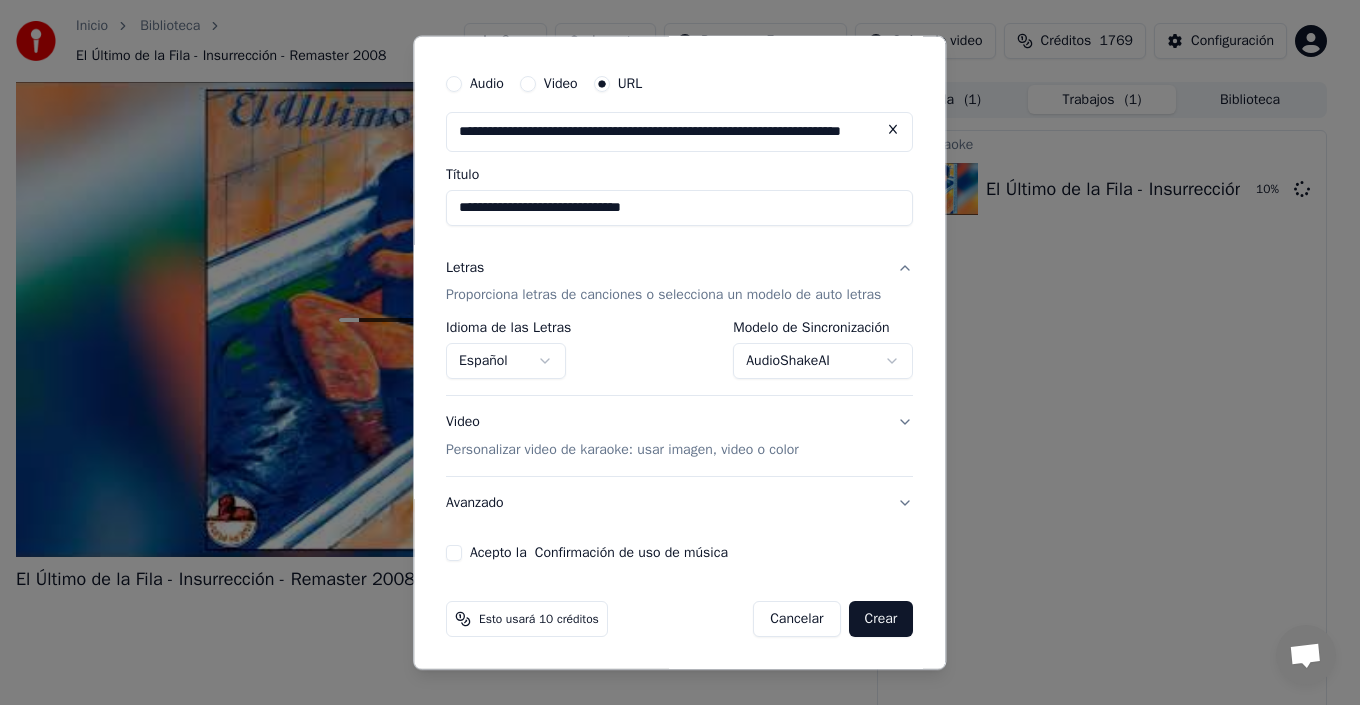 click on "Video Personalizar video de karaoke: usar imagen, video o color" at bounding box center [679, 436] 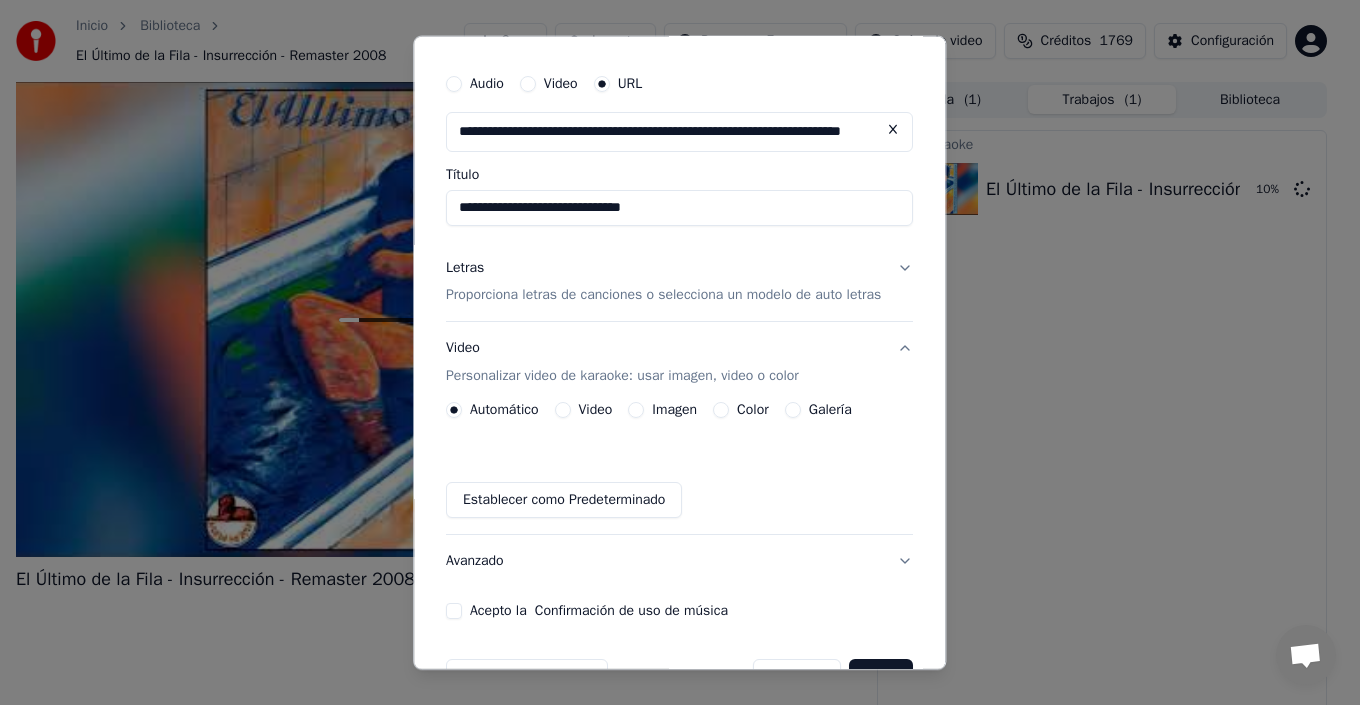click on "Galería" at bounding box center (830, 410) 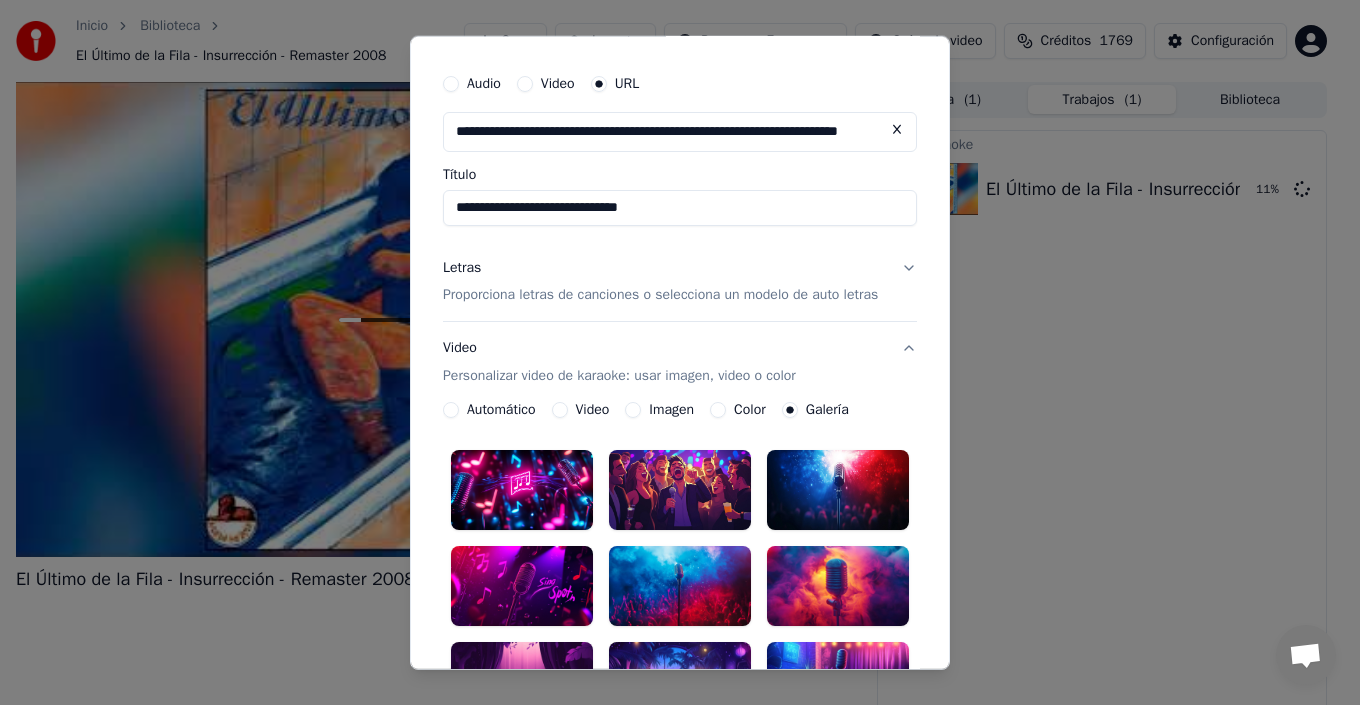 click on "Video Personalizar video de karaoke: usar imagen, video o color" at bounding box center [680, 362] 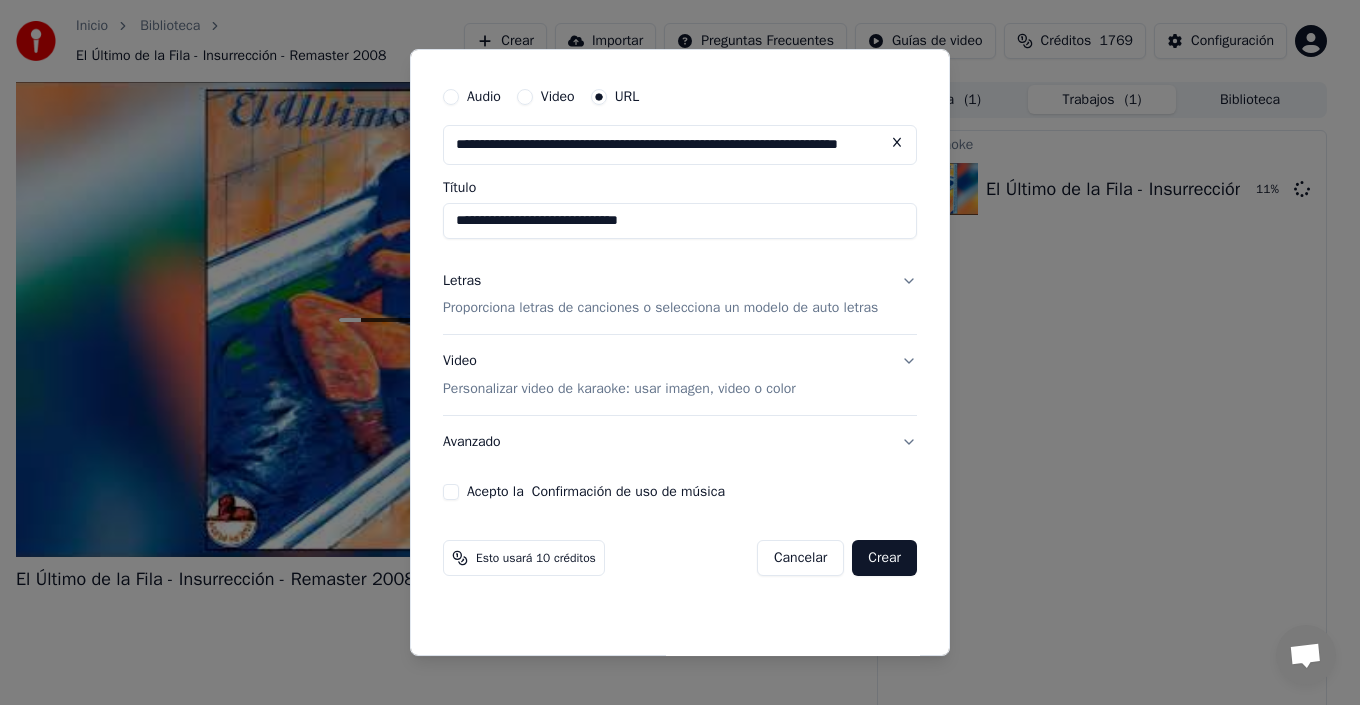 scroll, scrollTop: 0, scrollLeft: 0, axis: both 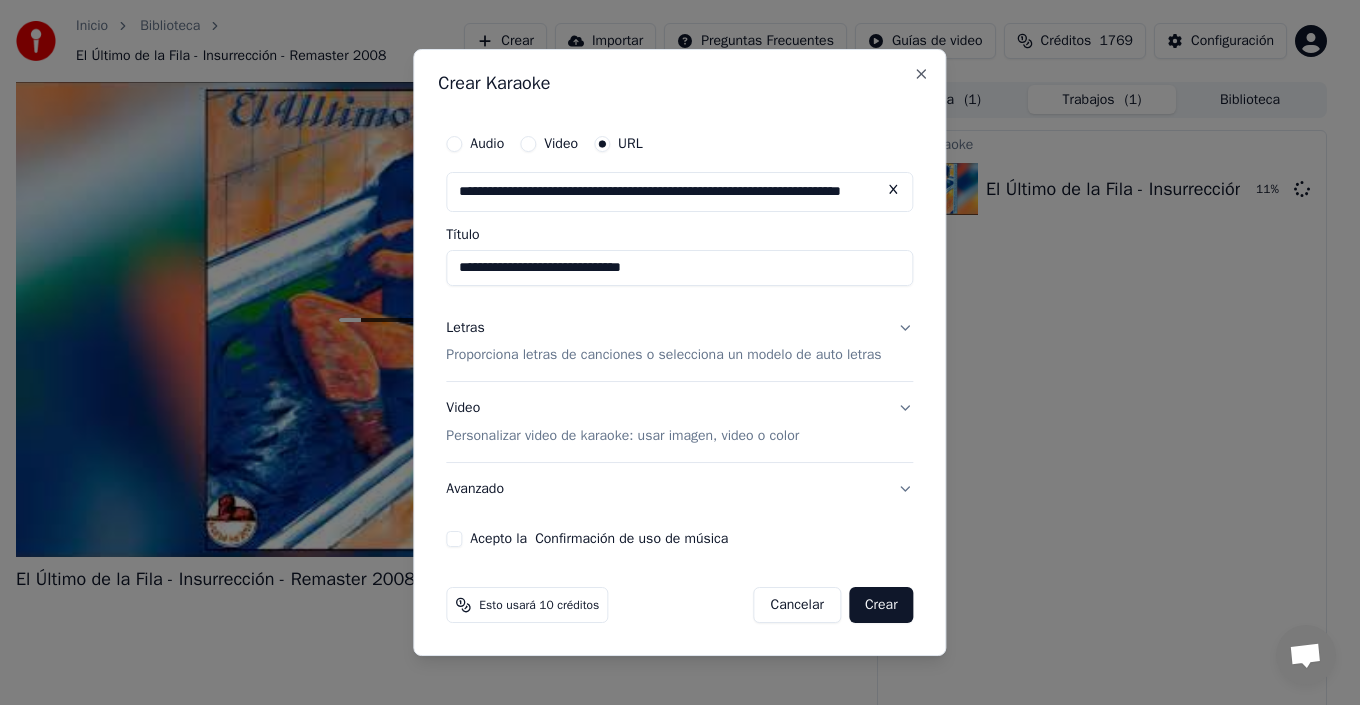 click on "Acepto la   Confirmación de uso de música" at bounding box center [454, 539] 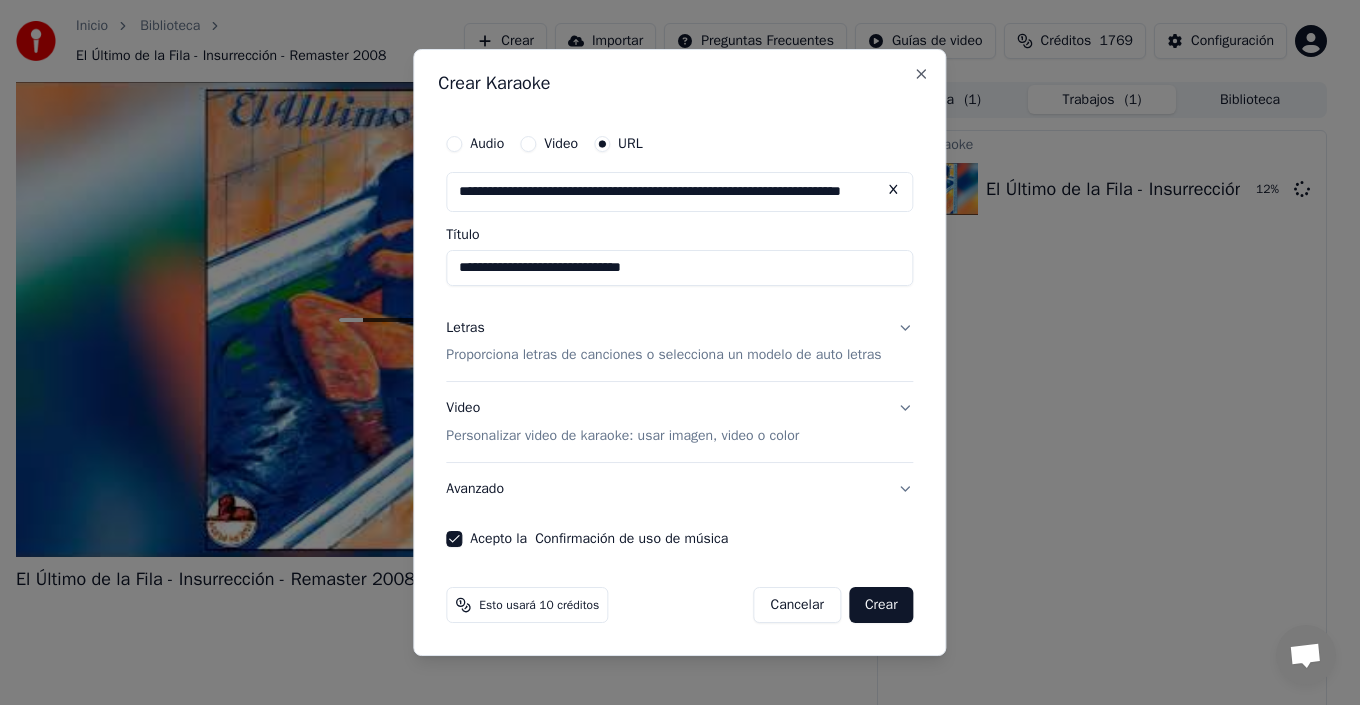 click on "Crear" at bounding box center (881, 605) 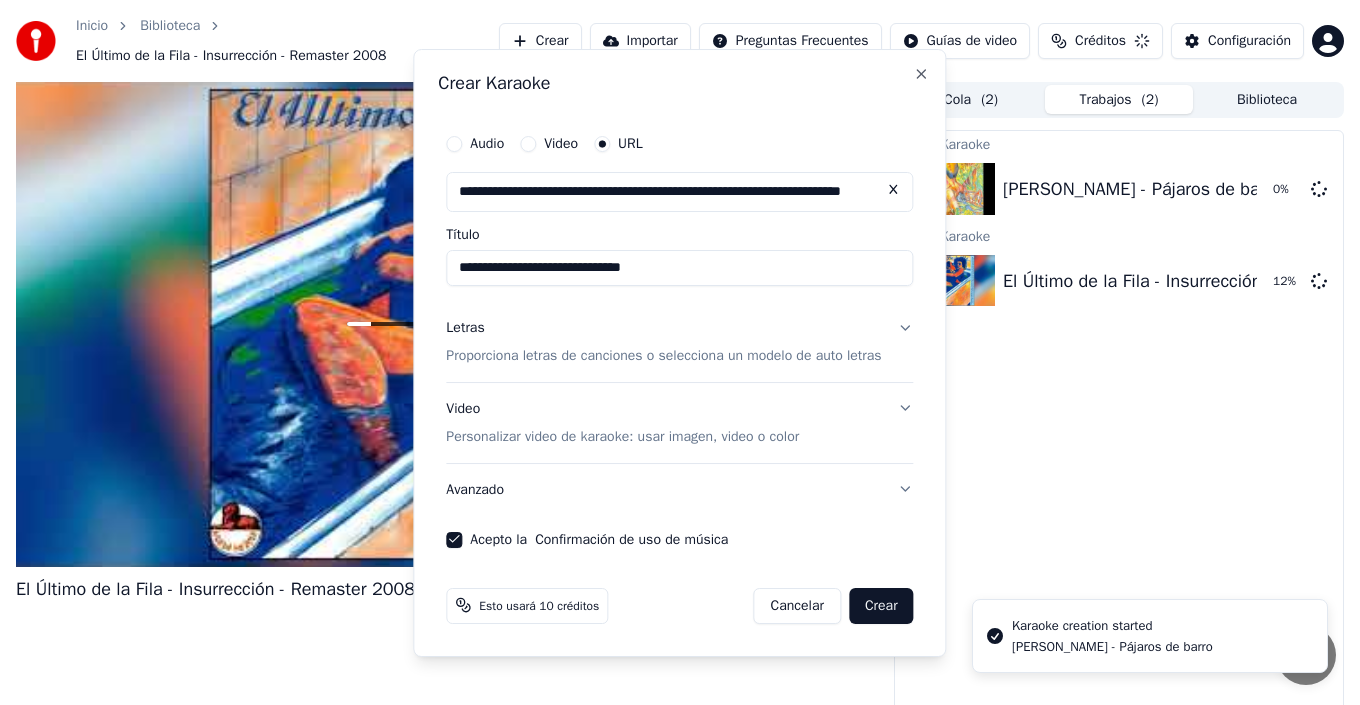 type 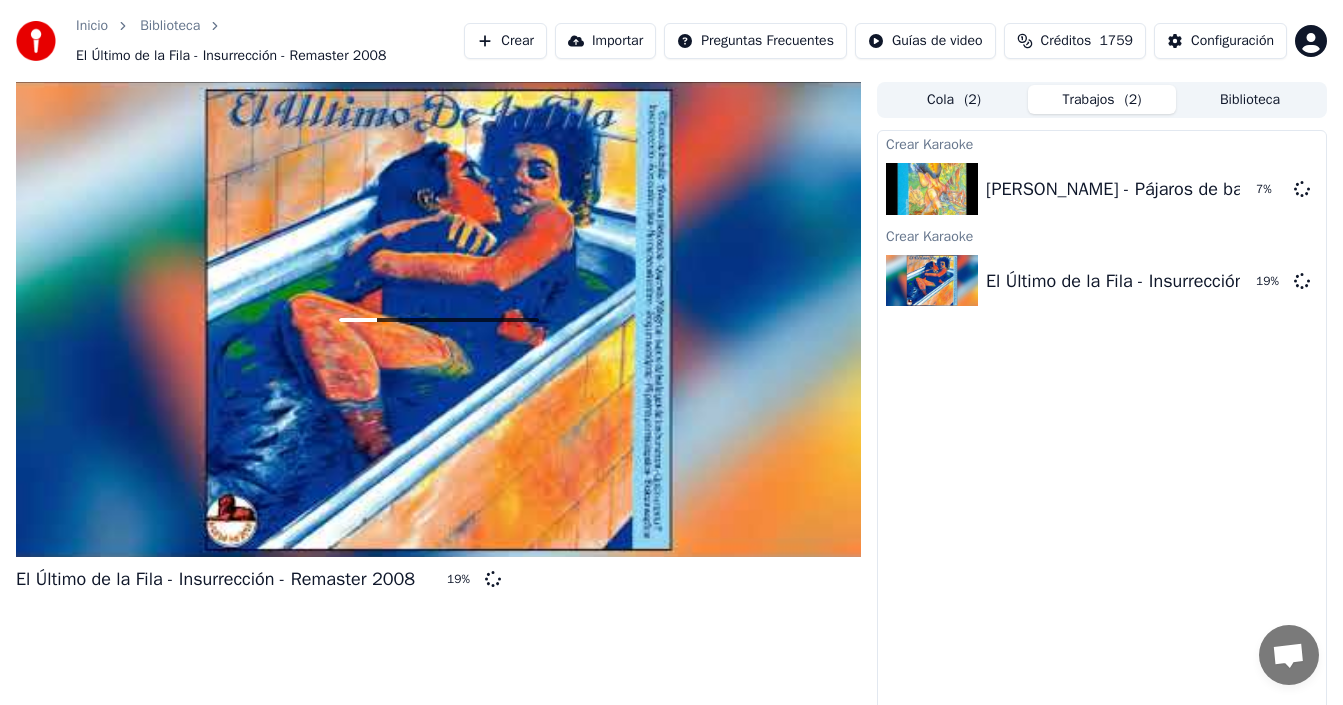 click on "Crear" at bounding box center (505, 41) 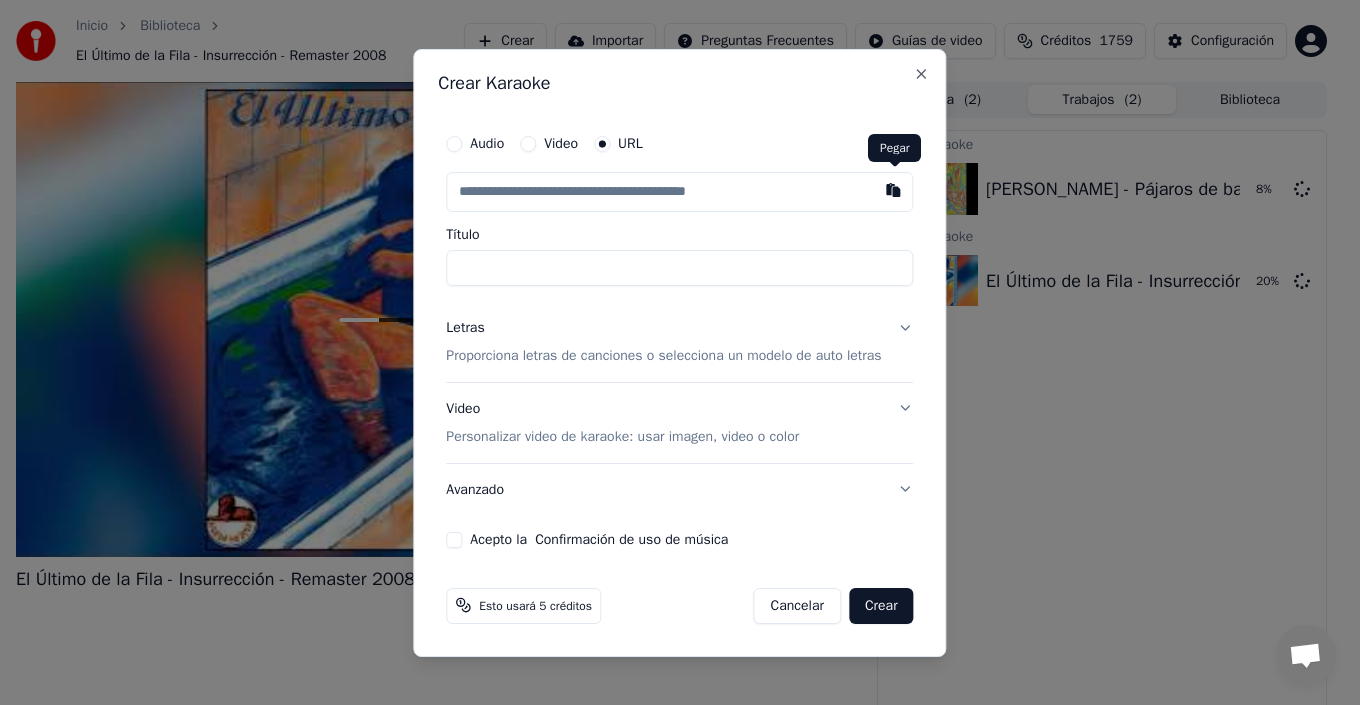click at bounding box center [894, 190] 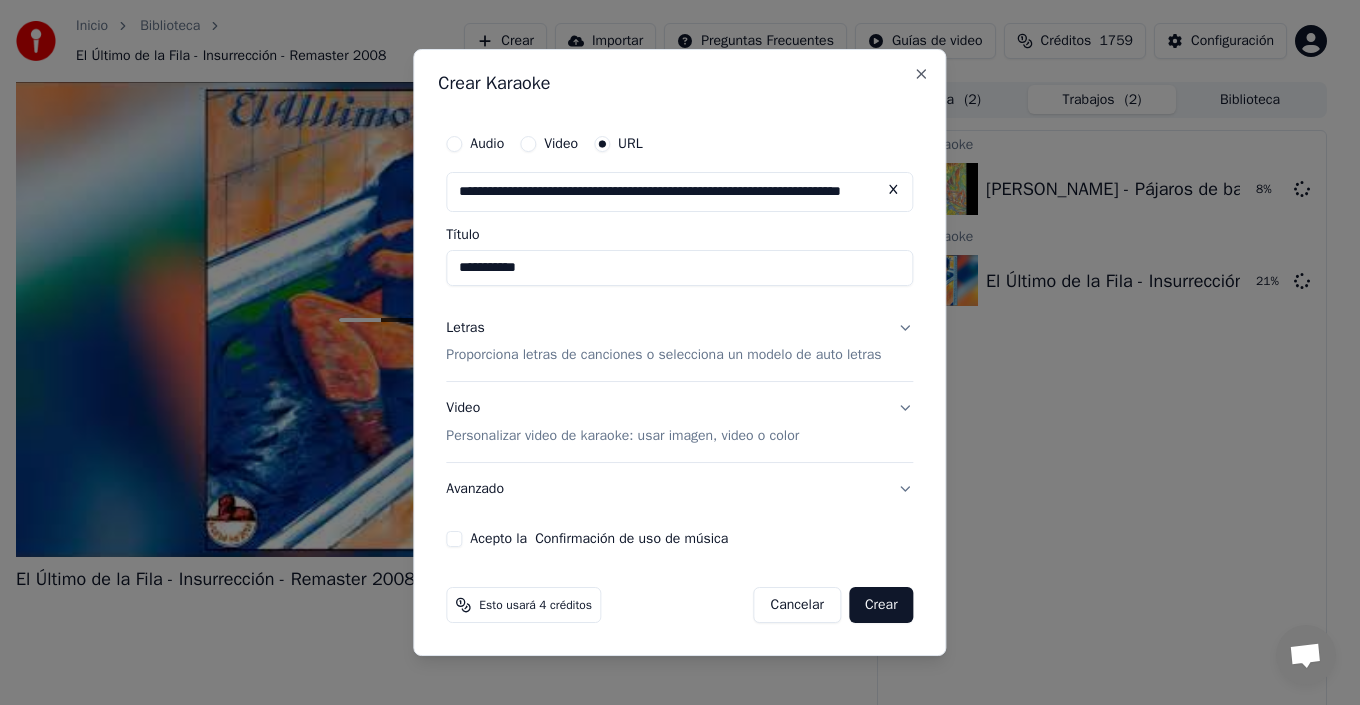 click on "**********" at bounding box center (679, 268) 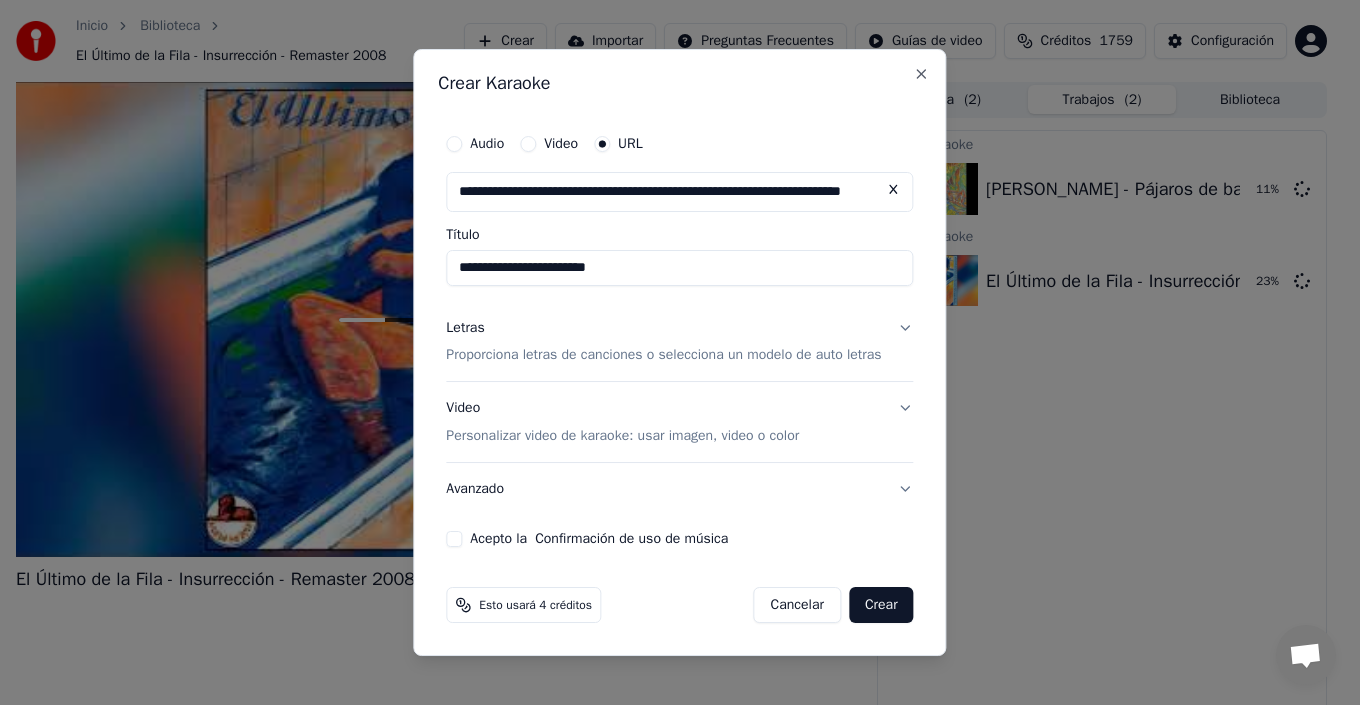 type on "**********" 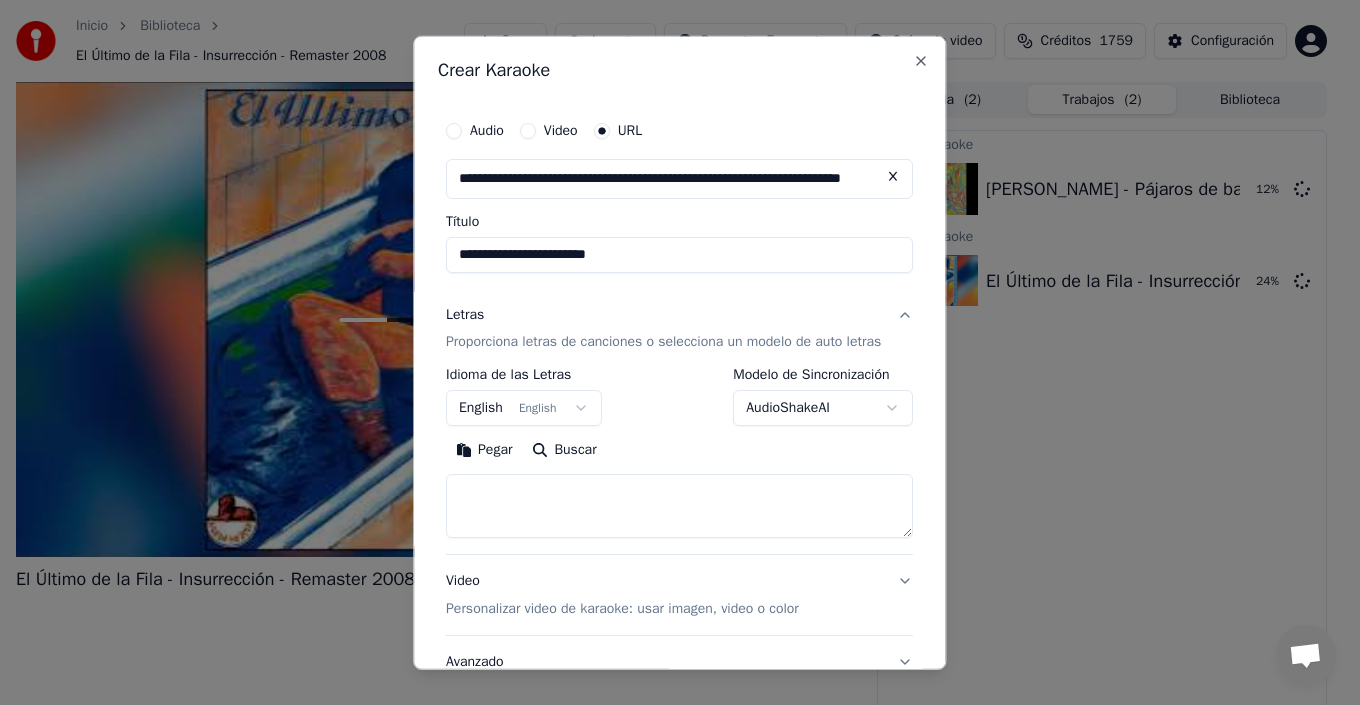 click on "English English" at bounding box center [524, 408] 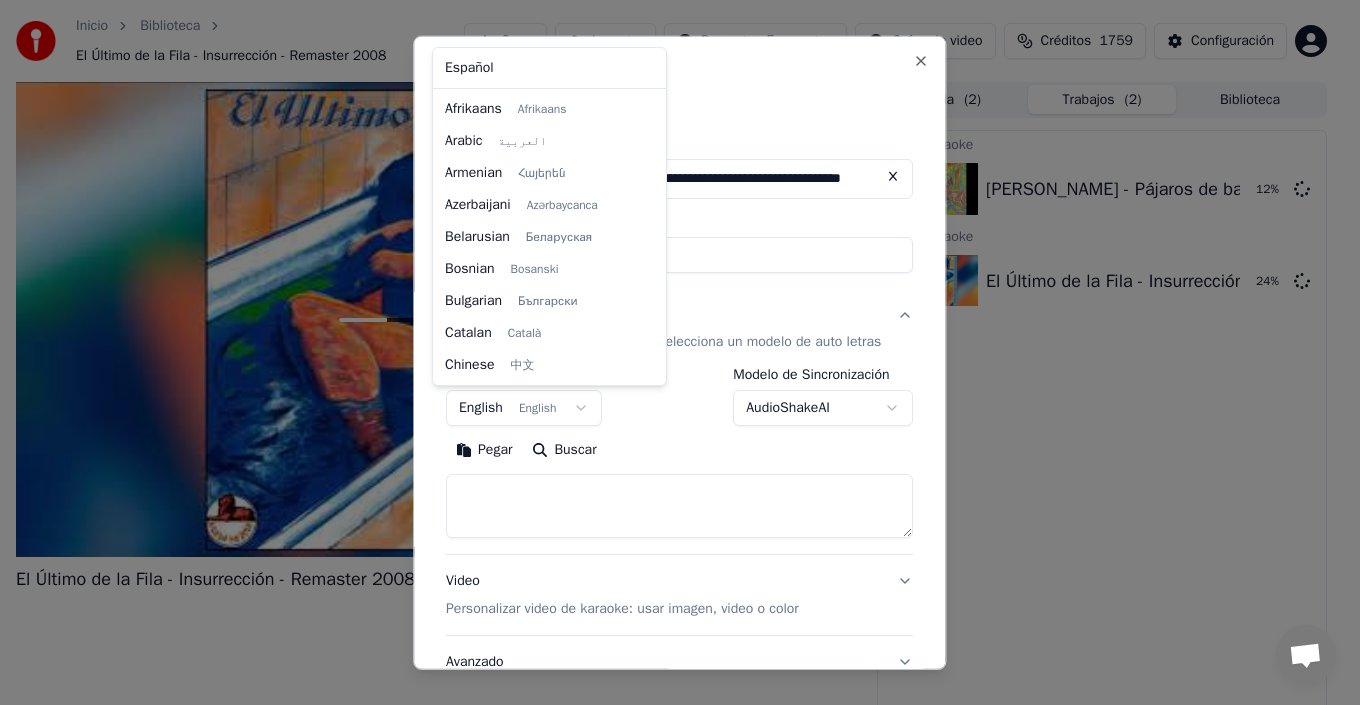 scroll, scrollTop: 160, scrollLeft: 0, axis: vertical 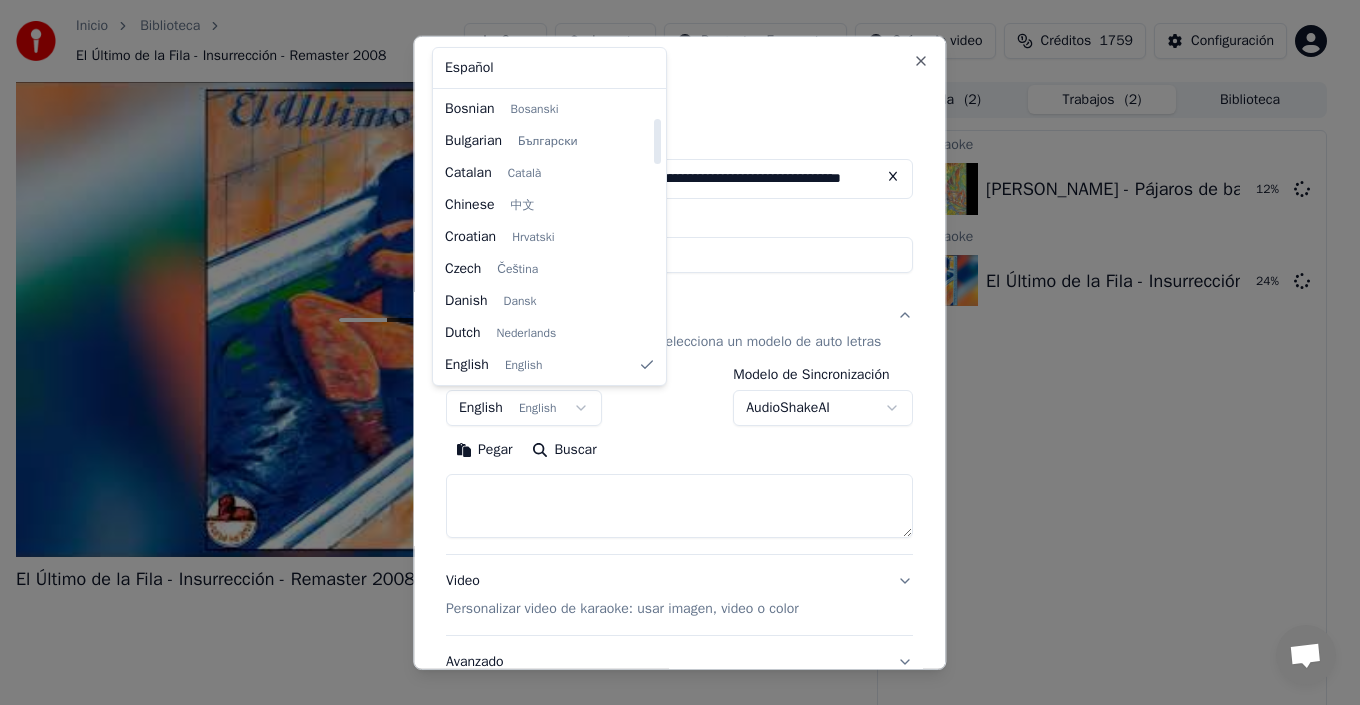 select on "**" 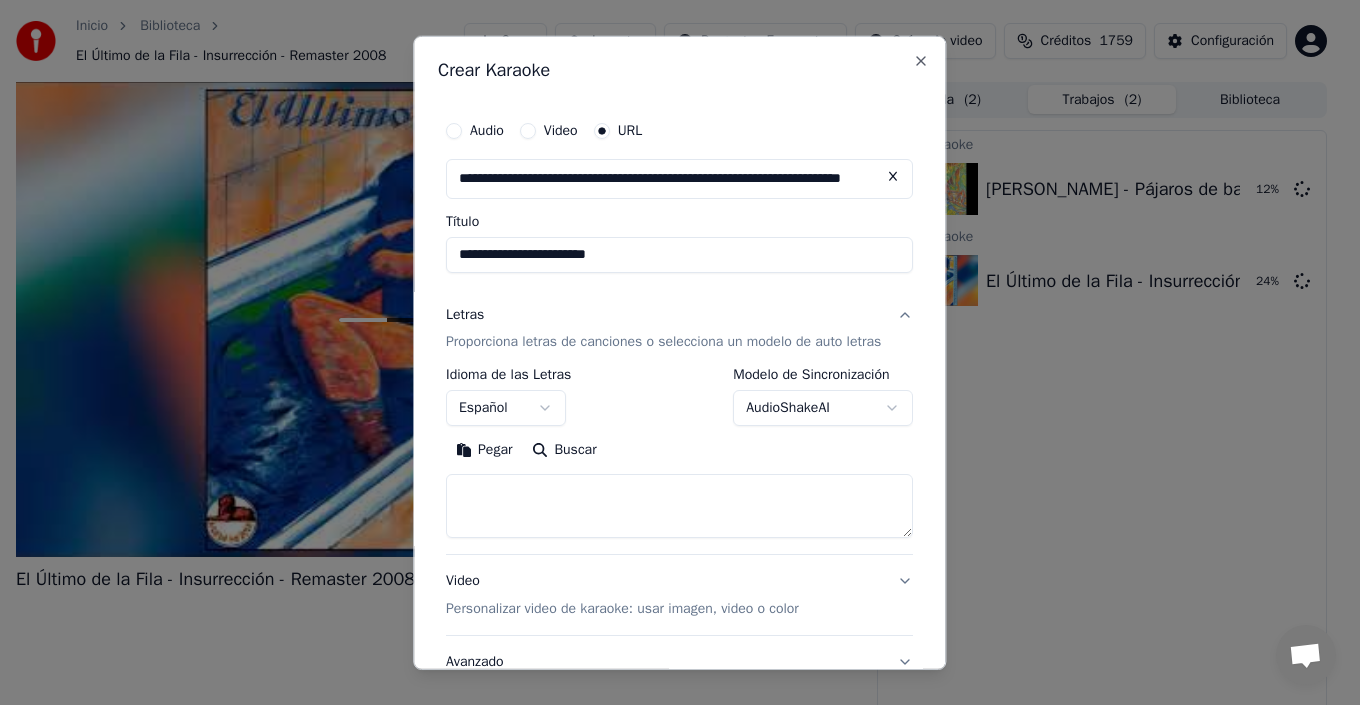 click on "**********" at bounding box center (671, 352) 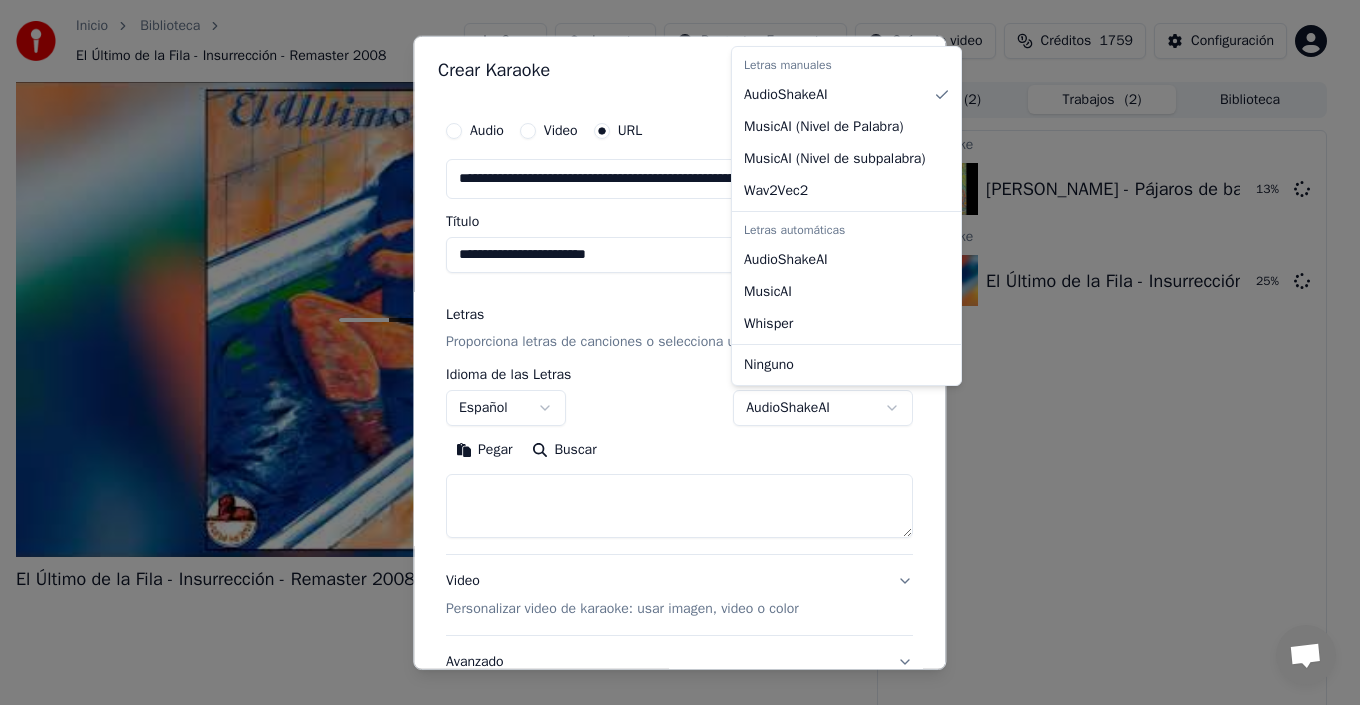 select on "**********" 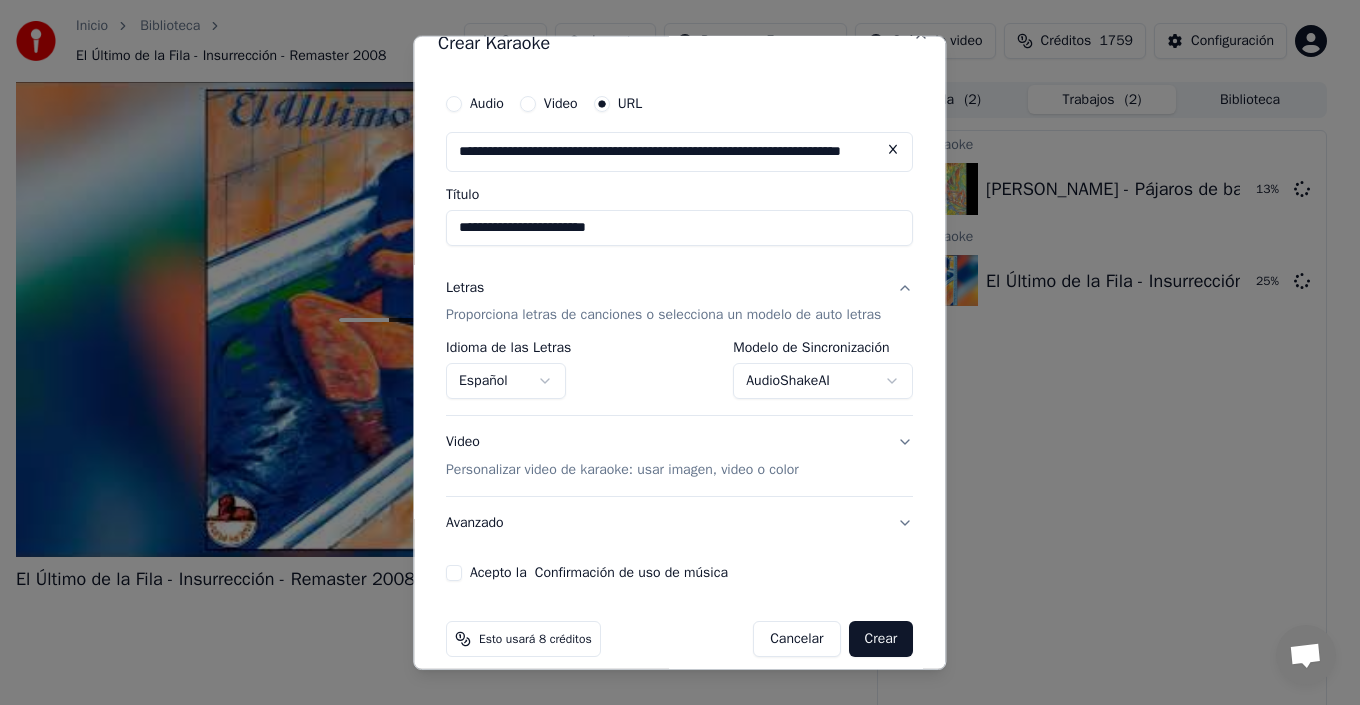 scroll, scrollTop: 47, scrollLeft: 0, axis: vertical 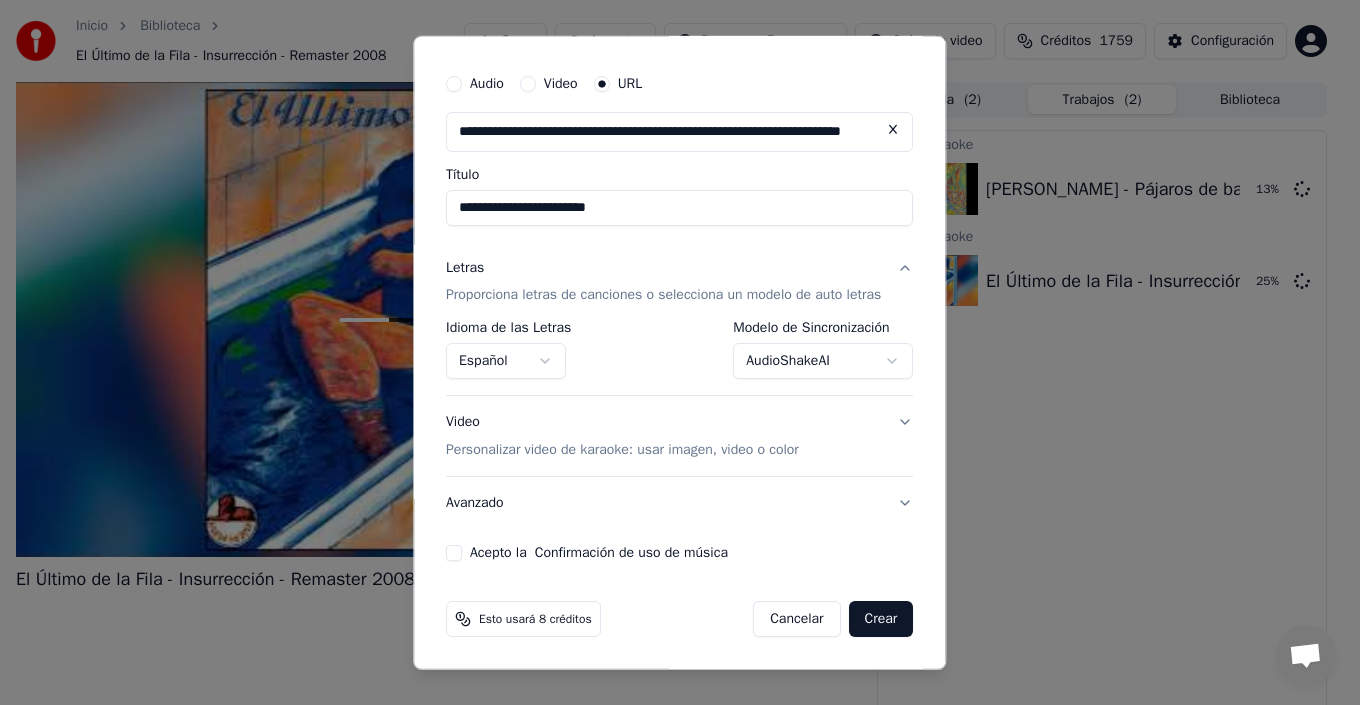 click on "Video Personalizar video de karaoke: usar imagen, video o color" at bounding box center [679, 436] 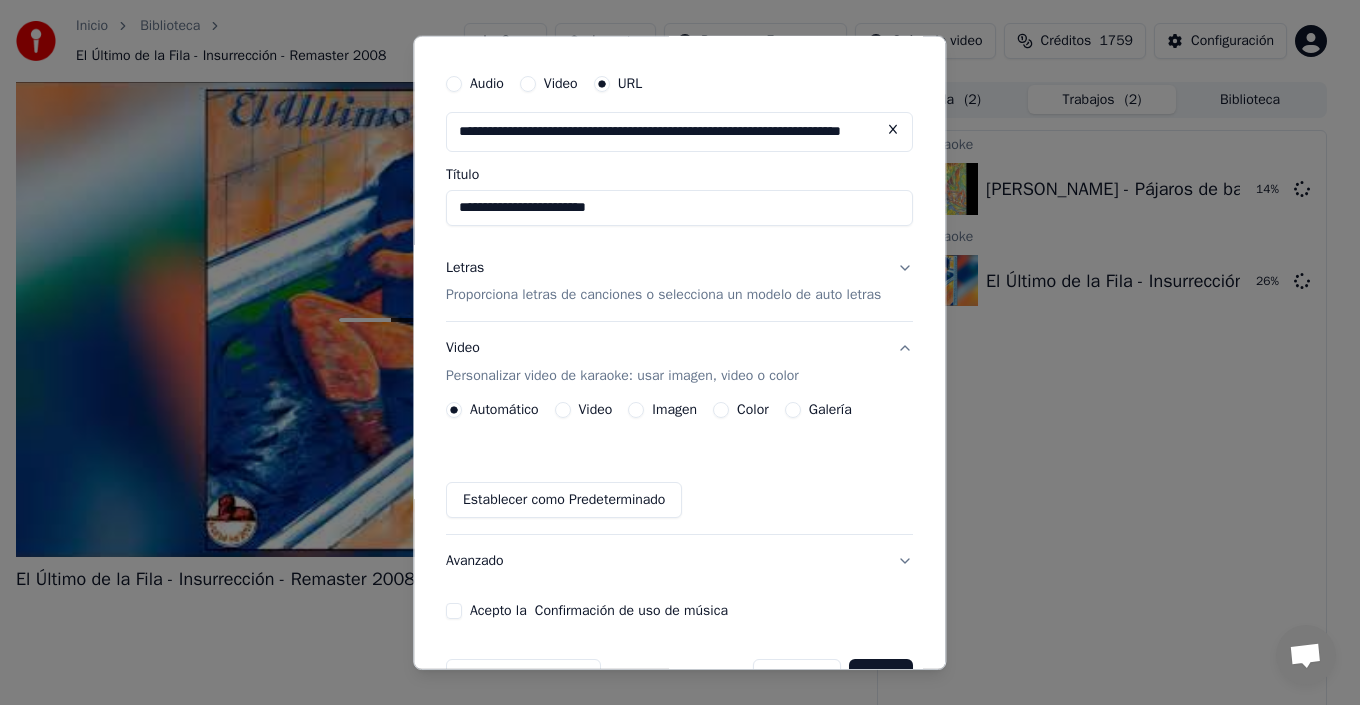 click on "Galería" at bounding box center (830, 410) 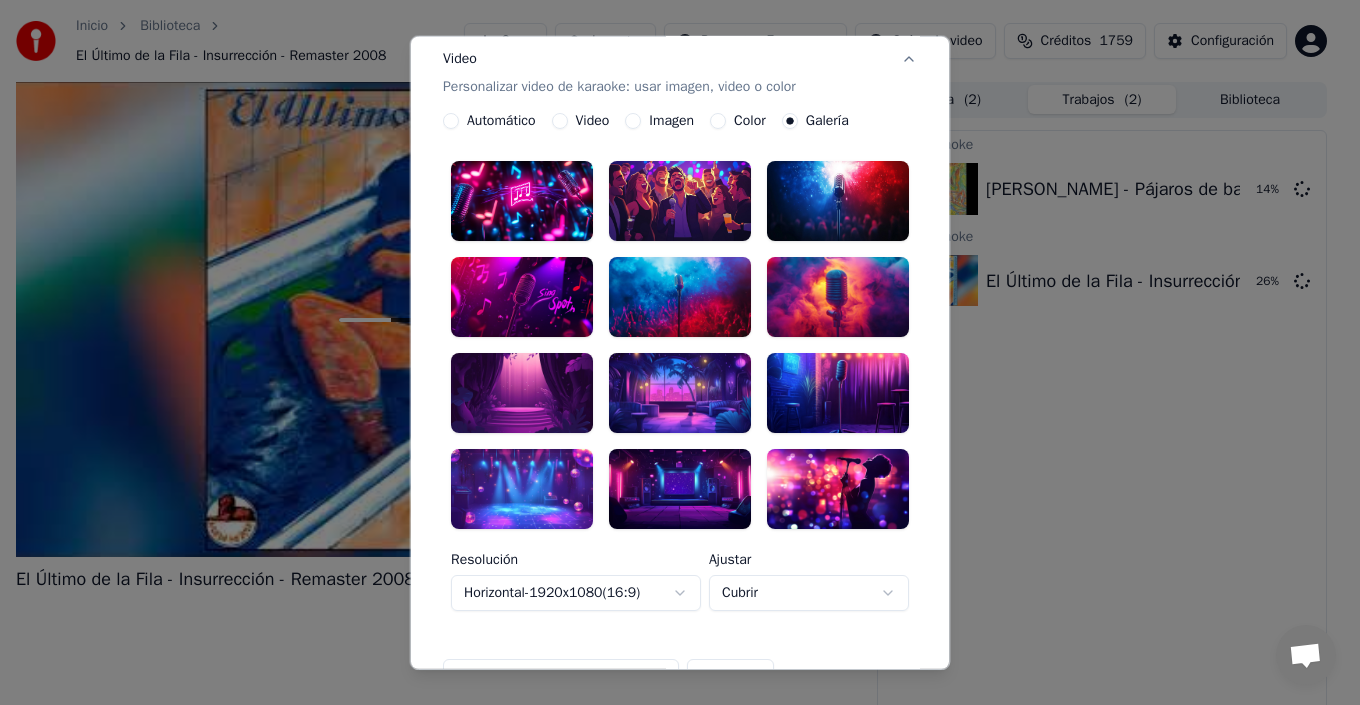 scroll, scrollTop: 347, scrollLeft: 0, axis: vertical 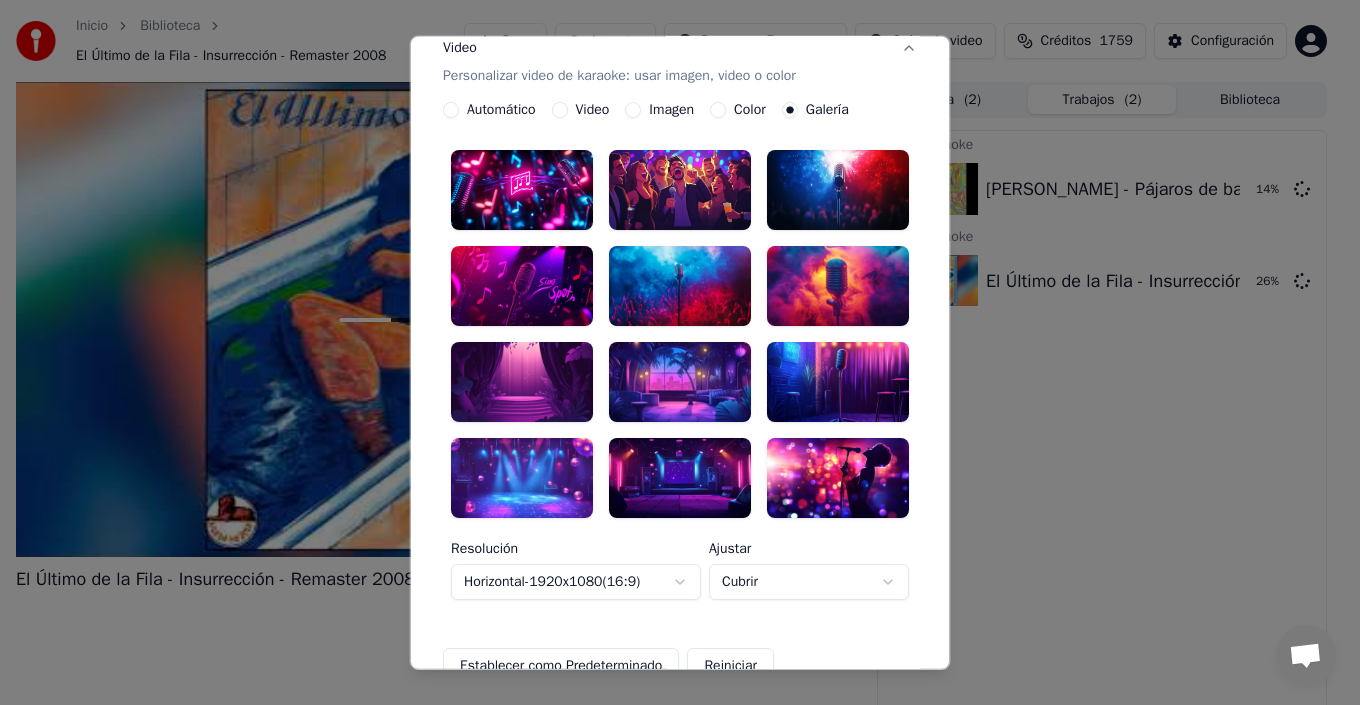 click at bounding box center [522, 478] 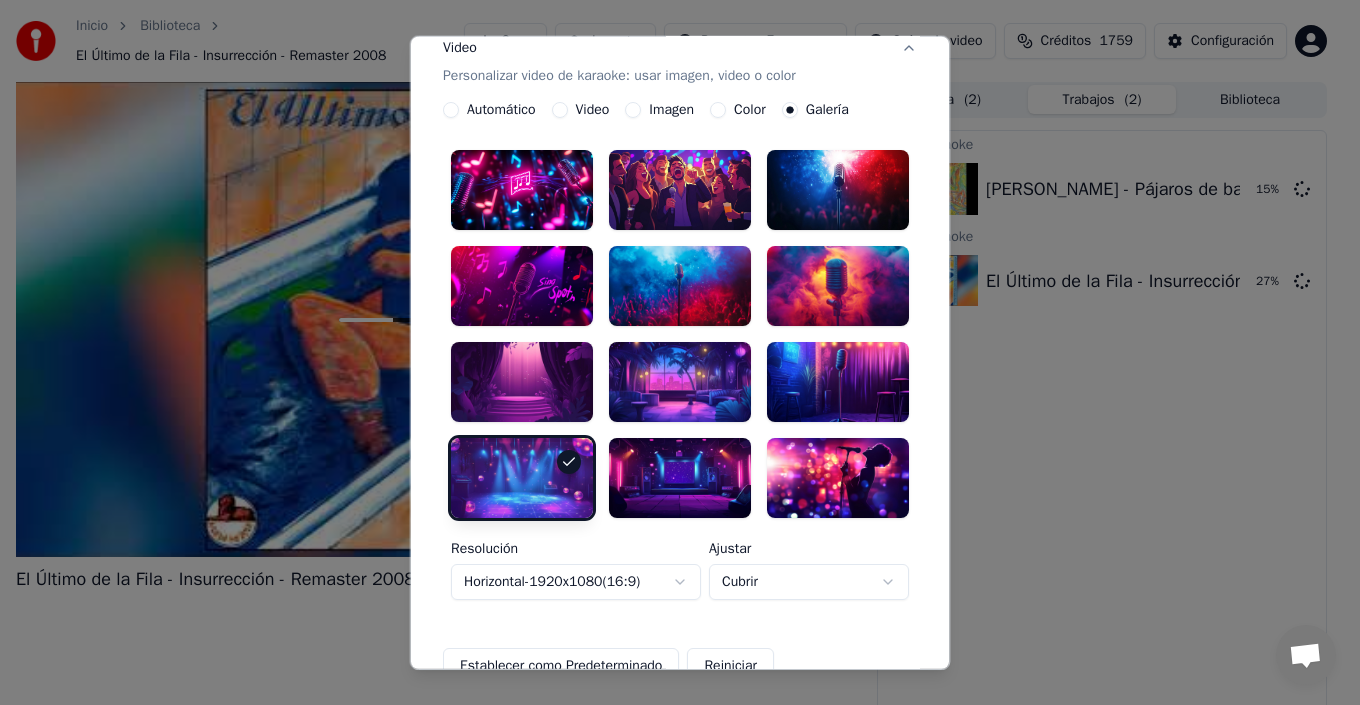 scroll, scrollTop: 147, scrollLeft: 0, axis: vertical 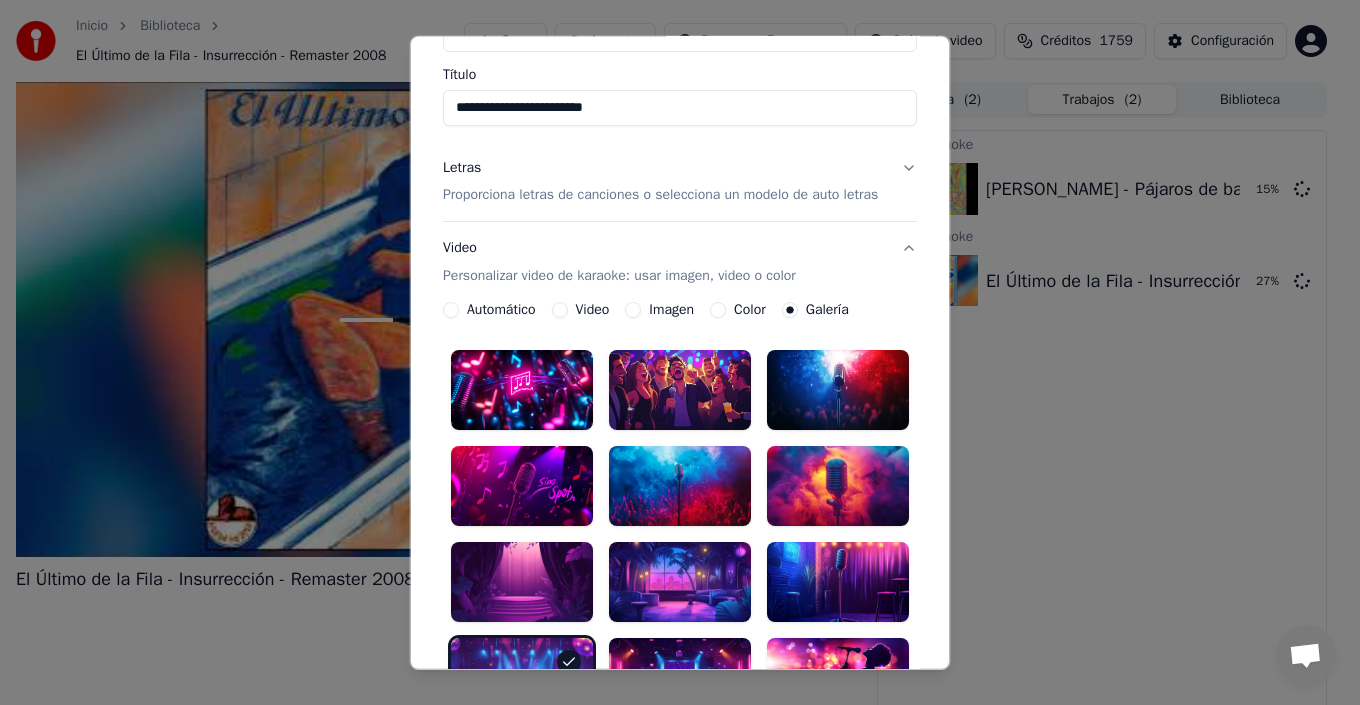 click on "Video Personalizar video de karaoke: usar imagen, video o color" at bounding box center (680, 262) 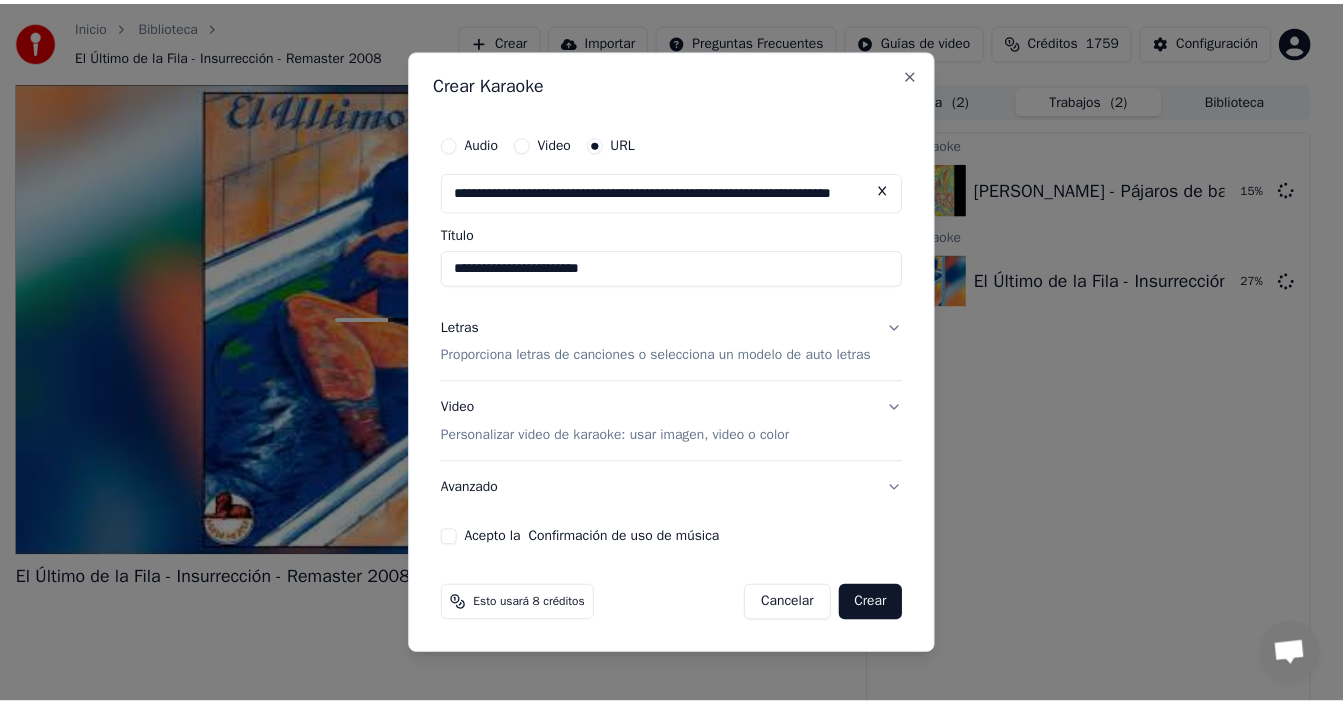 scroll, scrollTop: 0, scrollLeft: 0, axis: both 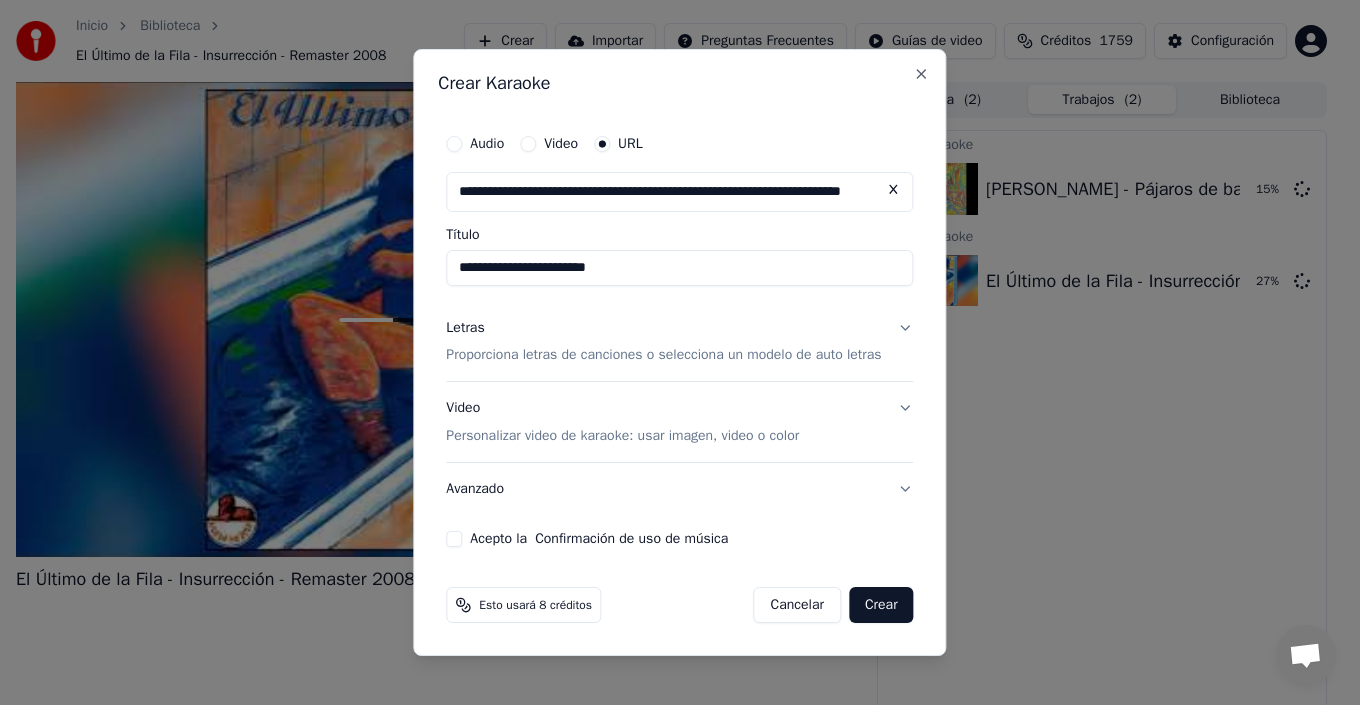 click on "Acepto la   Confirmación de uso de música" at bounding box center (454, 539) 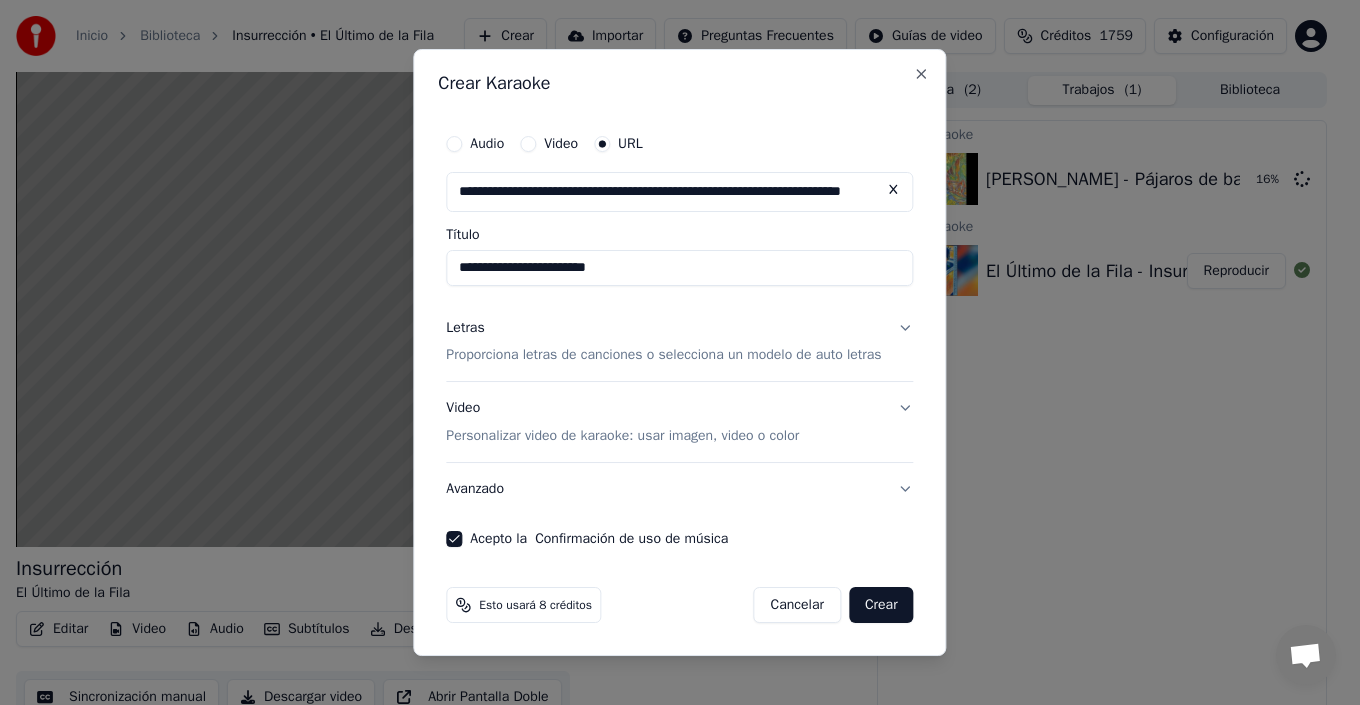 click on "Crear" at bounding box center (881, 605) 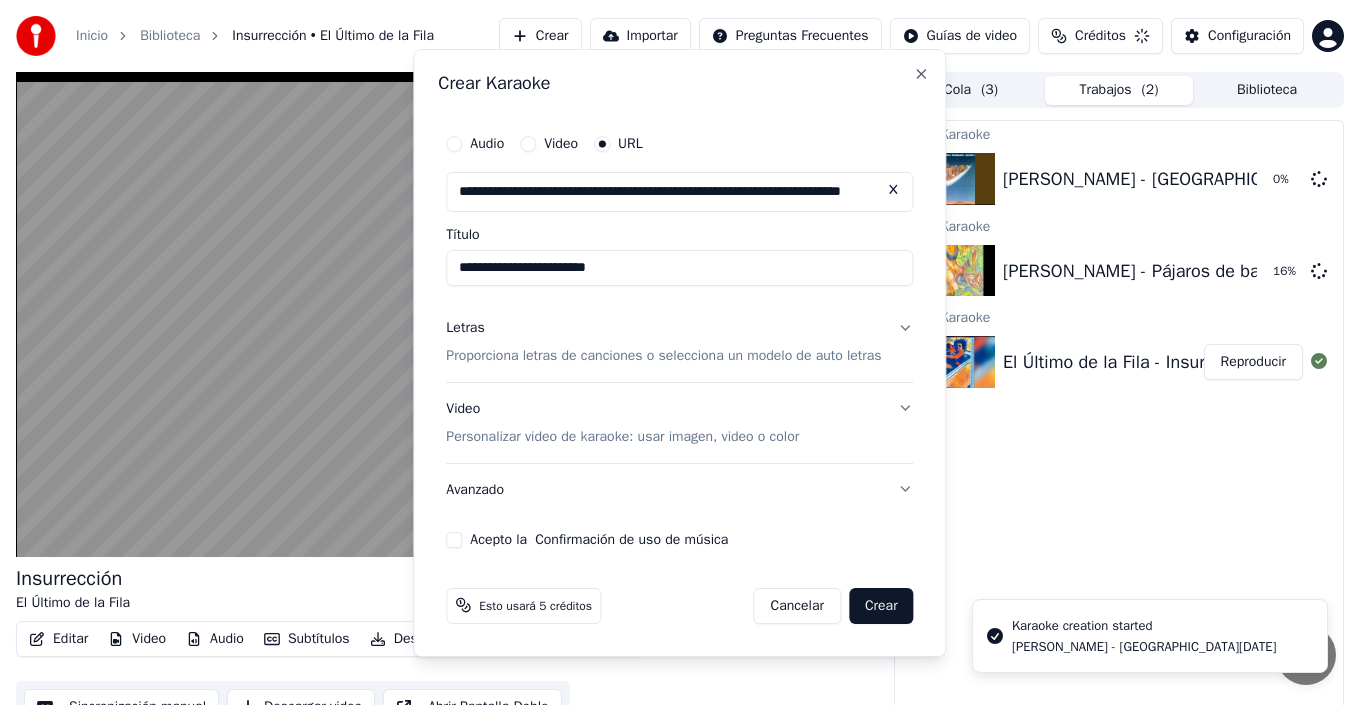 type 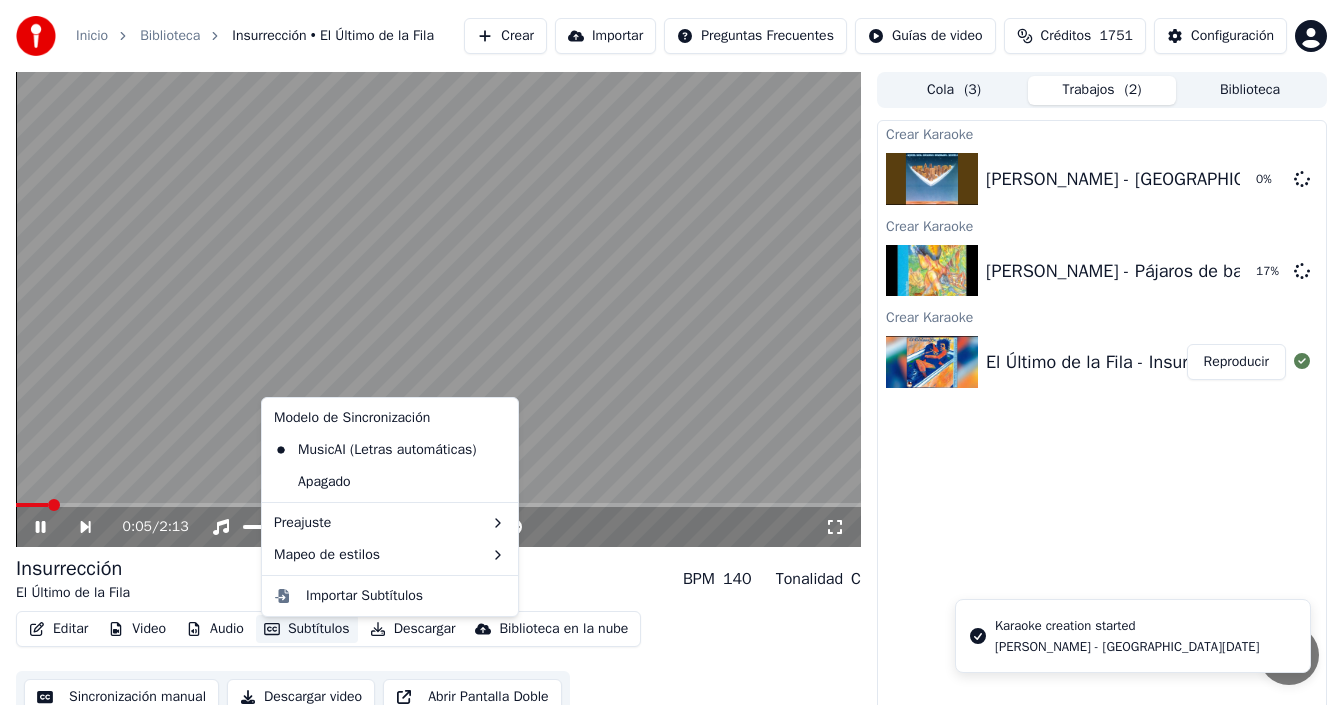 click on "Subtítulos" at bounding box center [307, 629] 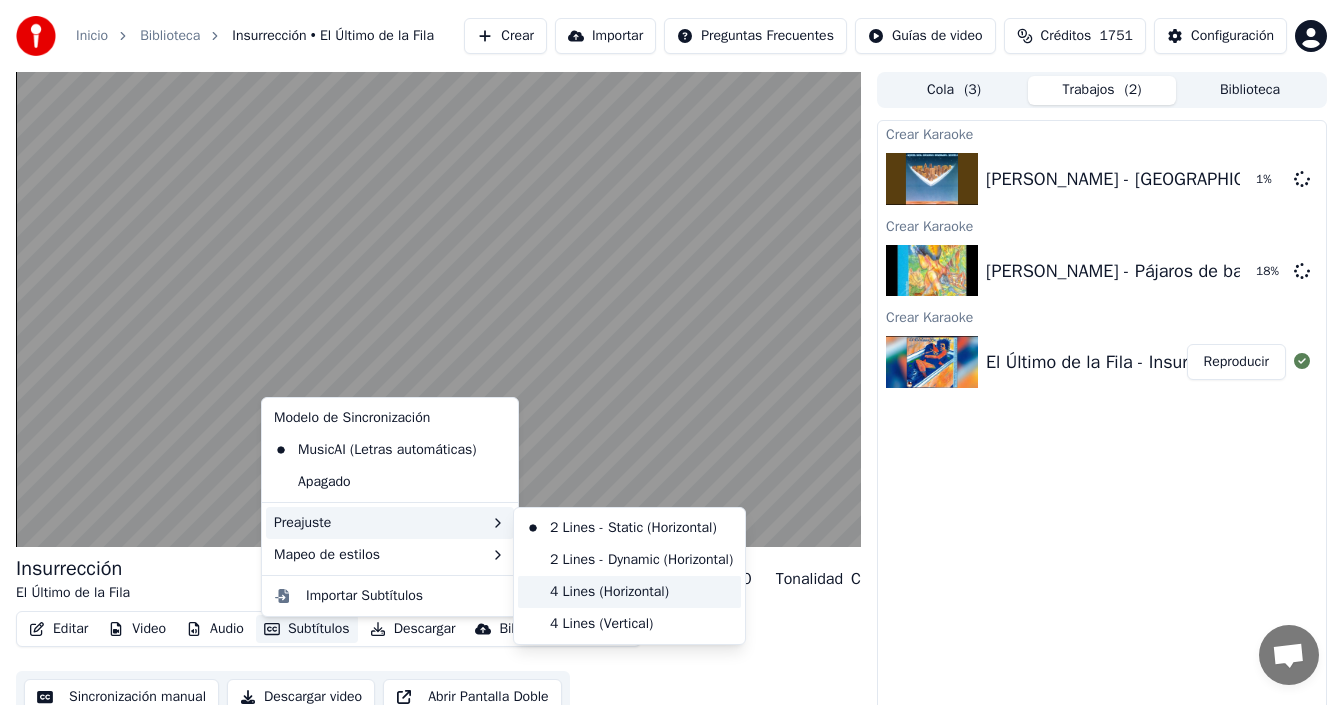 click on "4 Lines (Horizontal)" at bounding box center (629, 592) 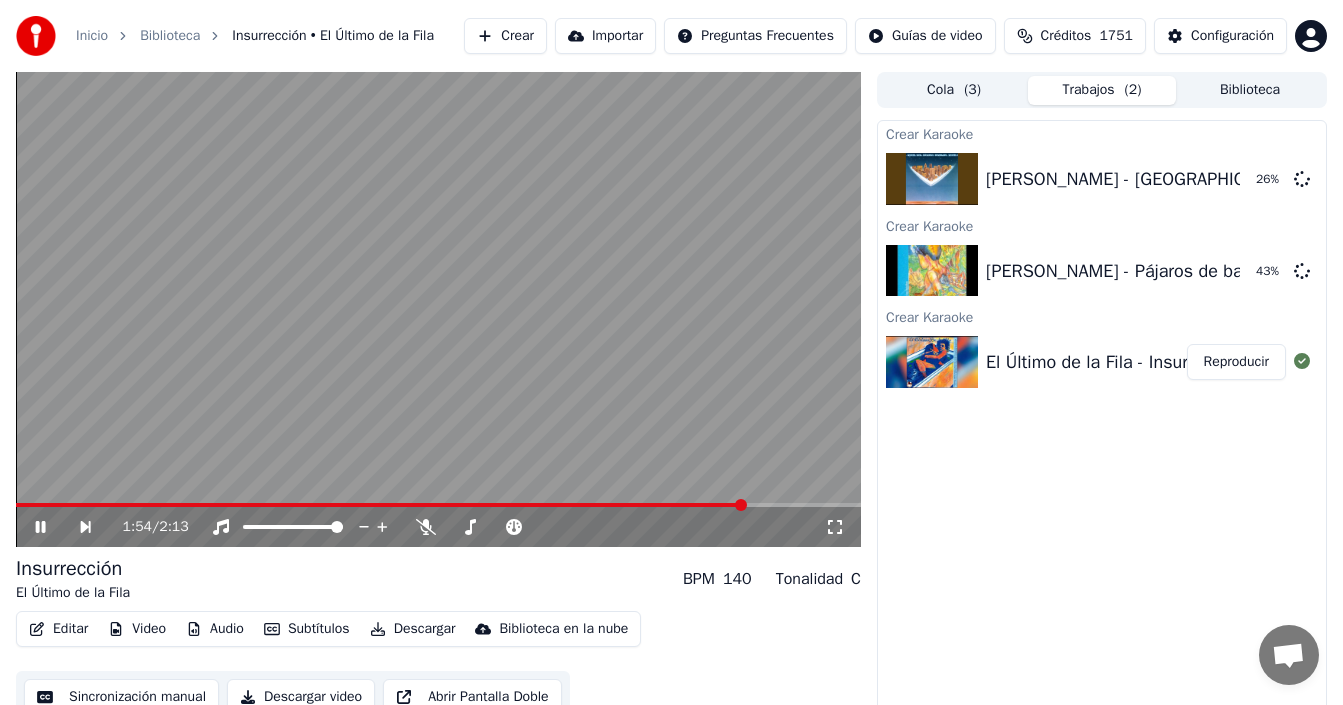 click at bounding box center [438, 309] 